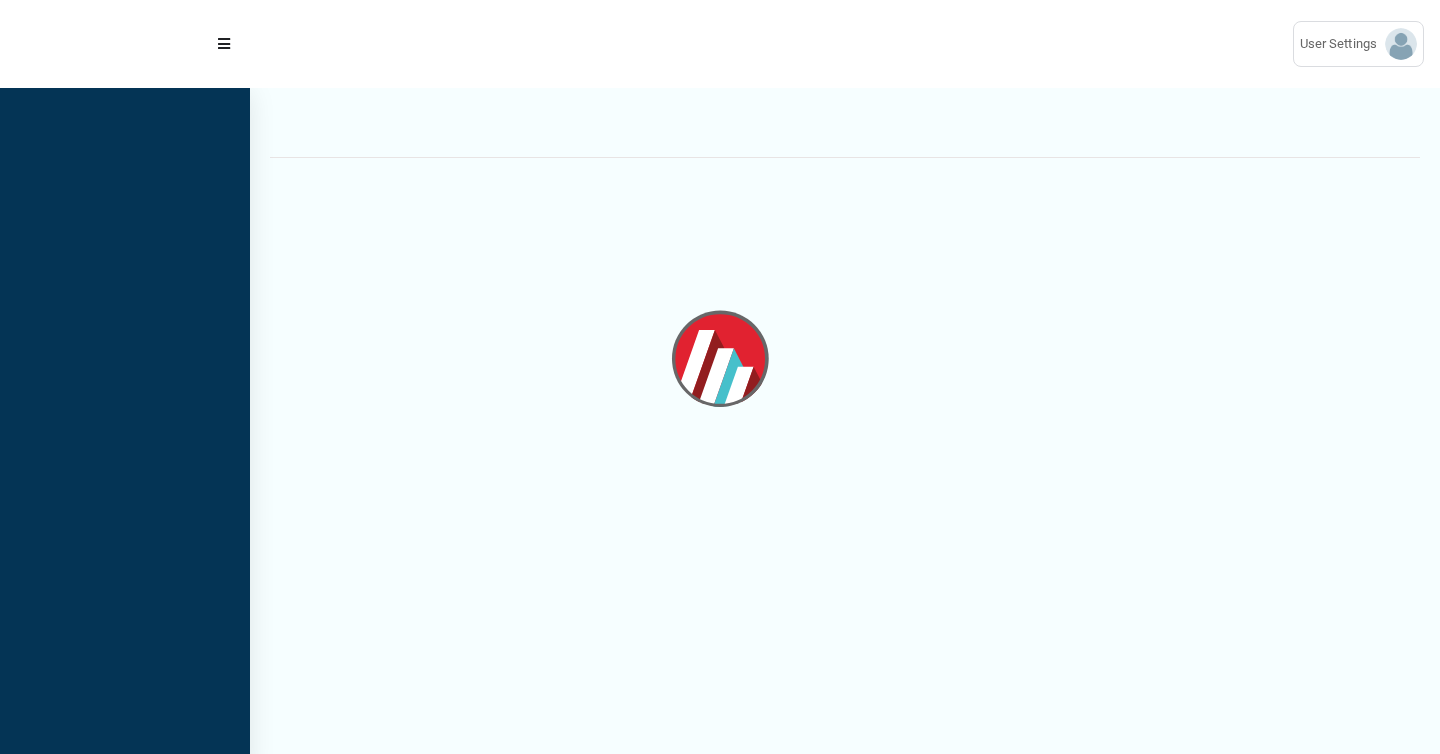scroll, scrollTop: 0, scrollLeft: 0, axis: both 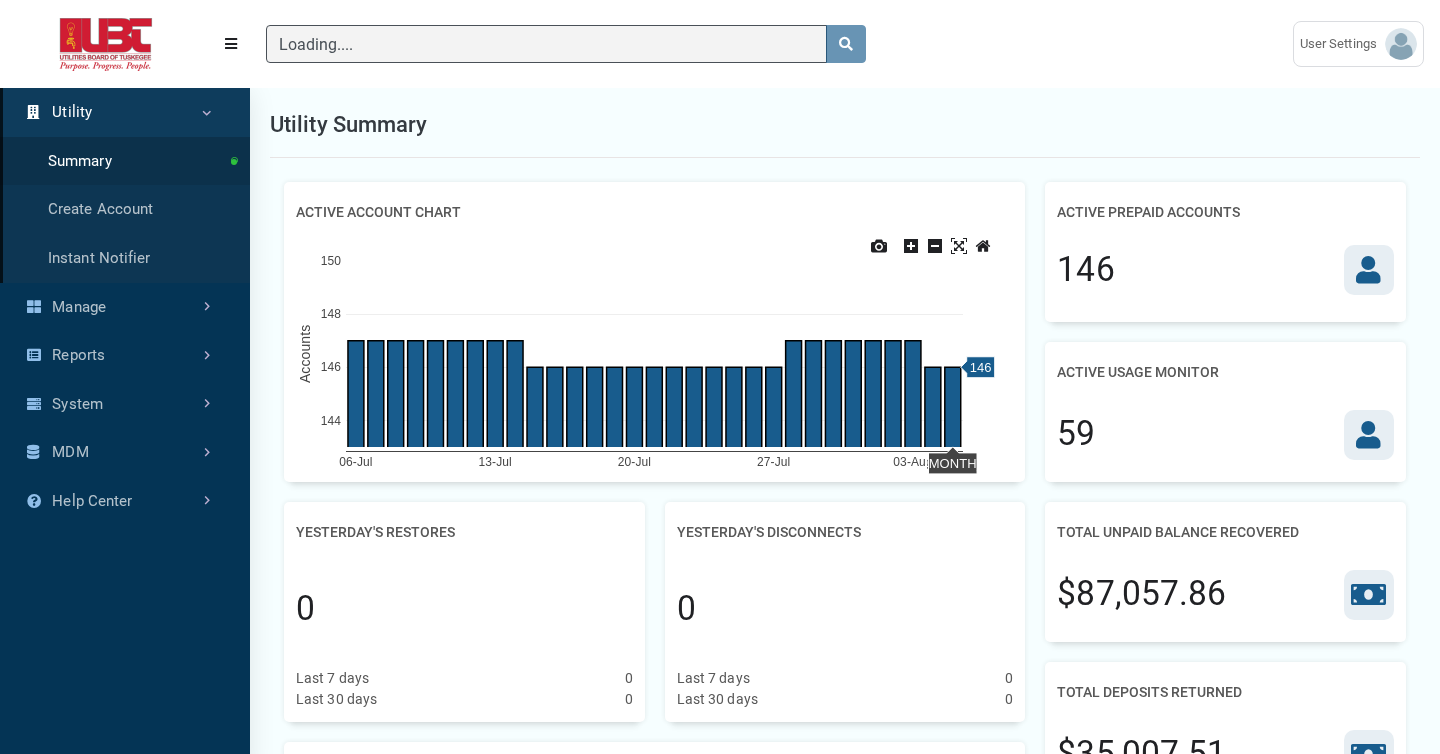 type 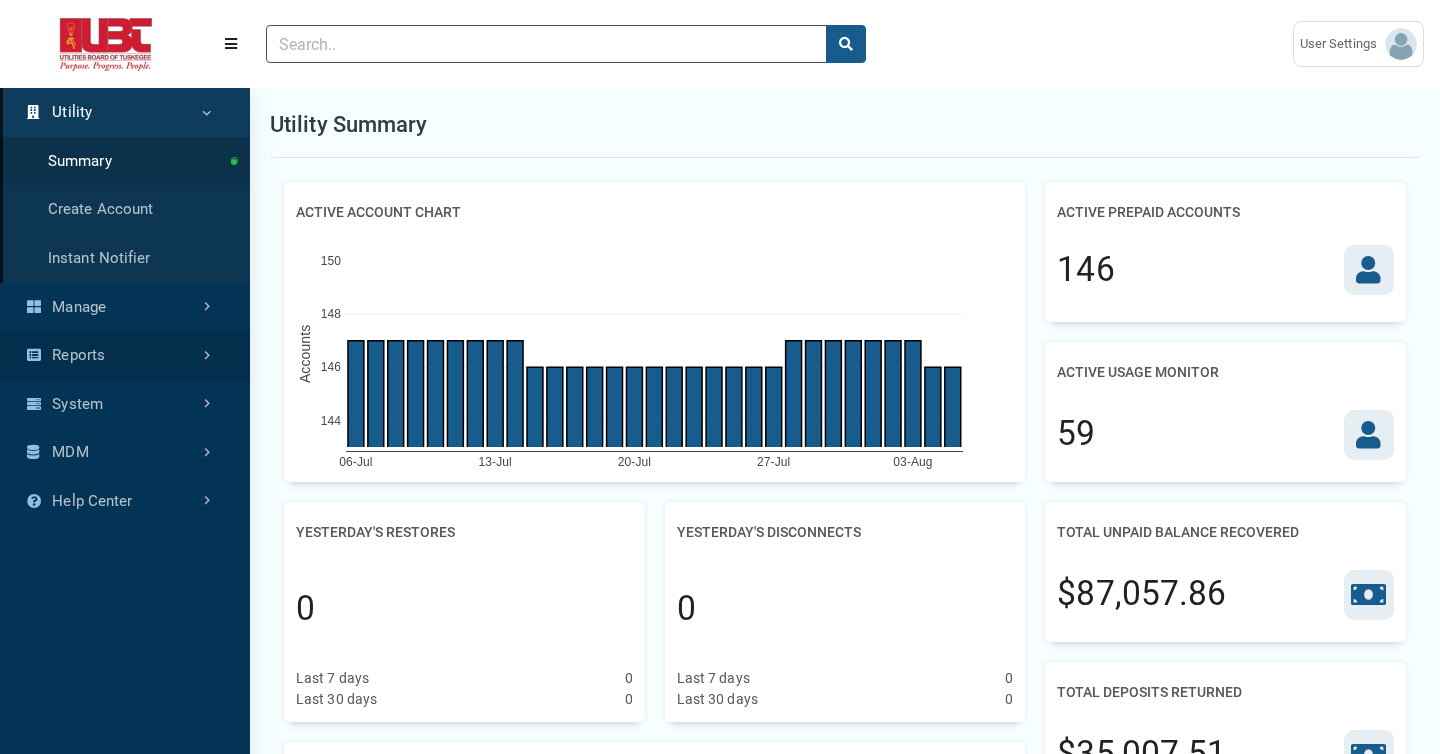 click on "Reports" at bounding box center [125, 355] 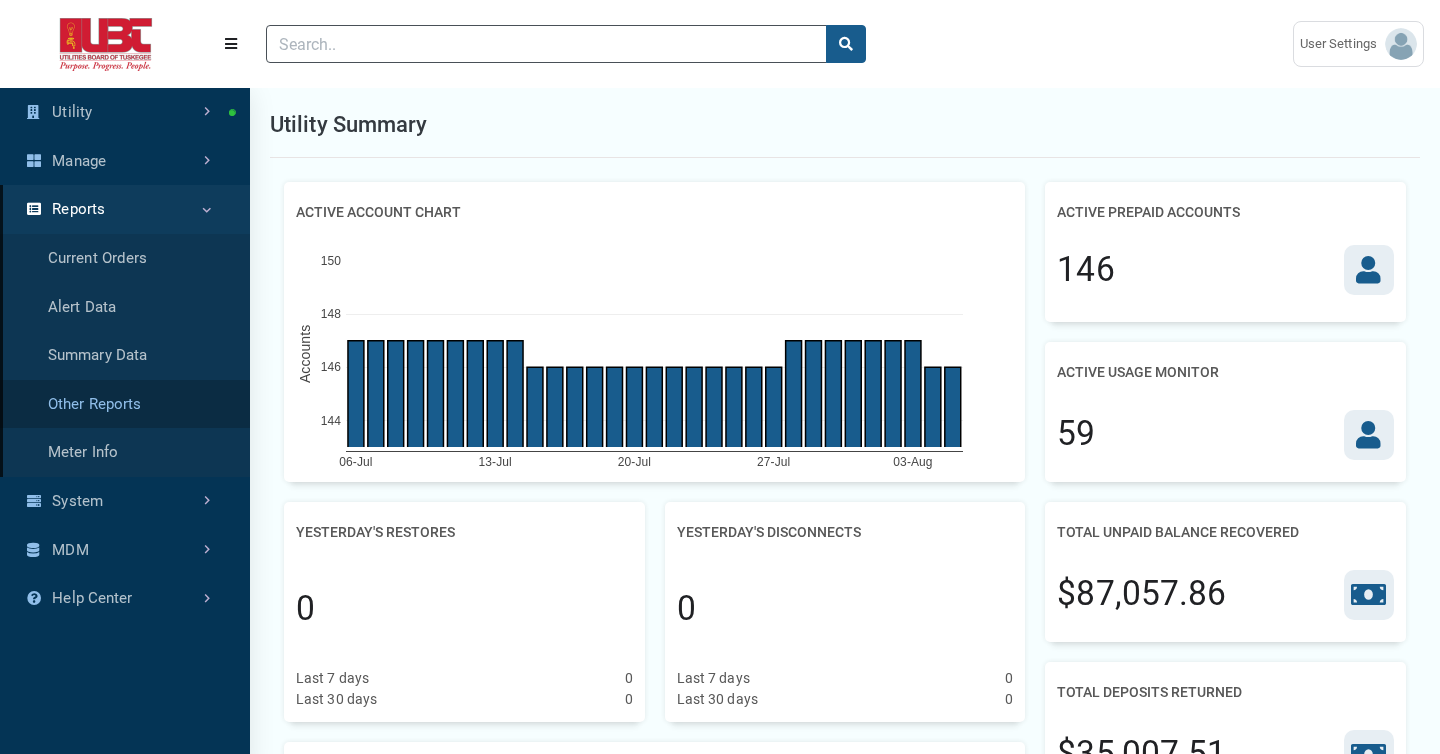 click on "Other Reports" at bounding box center (125, 404) 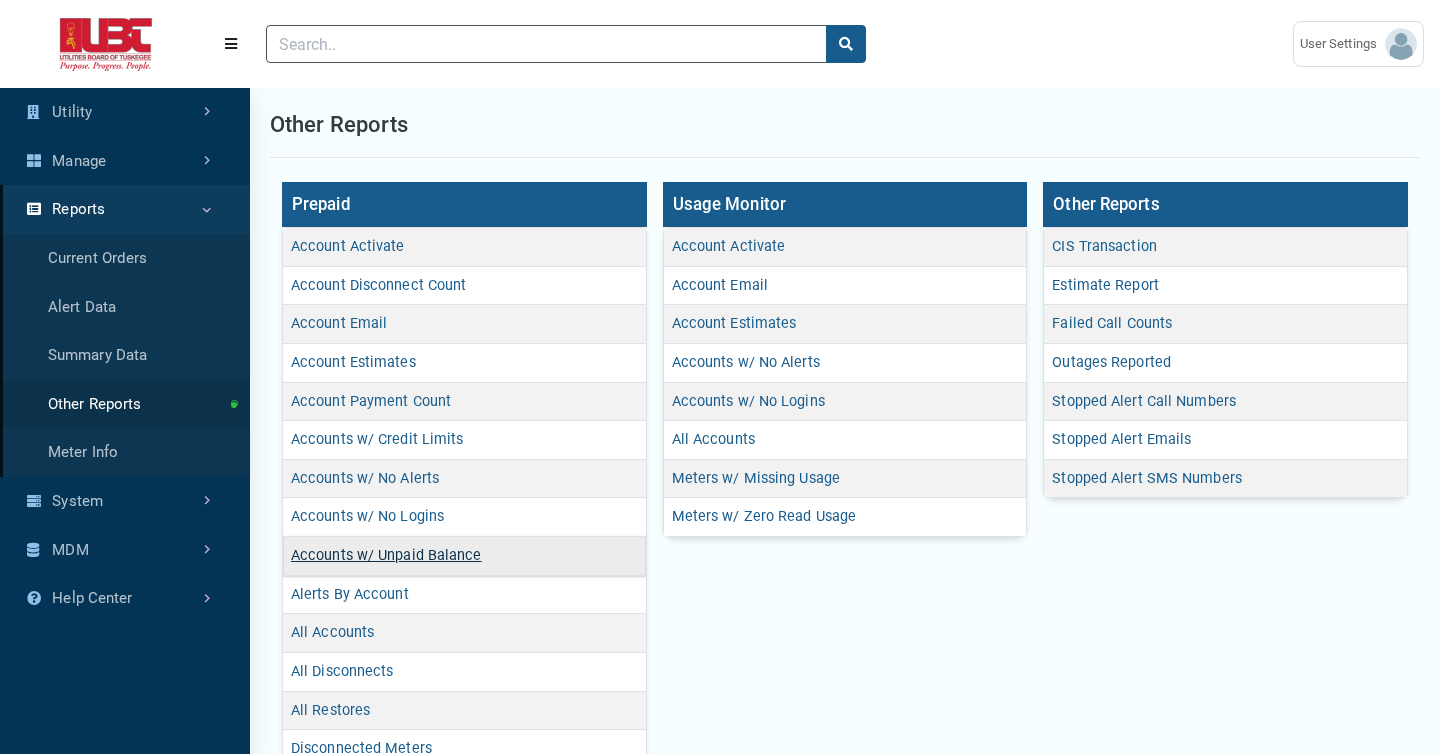 click on "Accounts w/ Unpaid Balance" at bounding box center (386, 555) 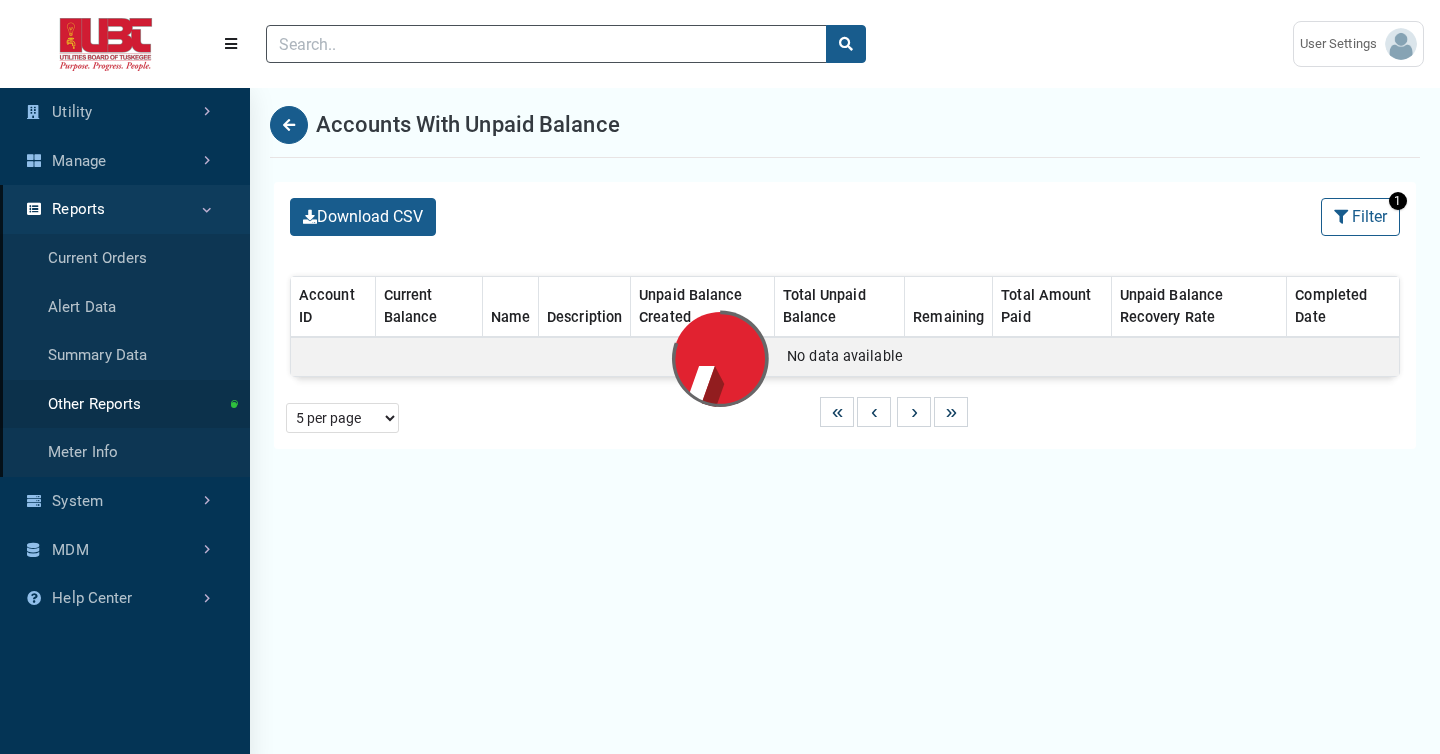 select on "25 per page" 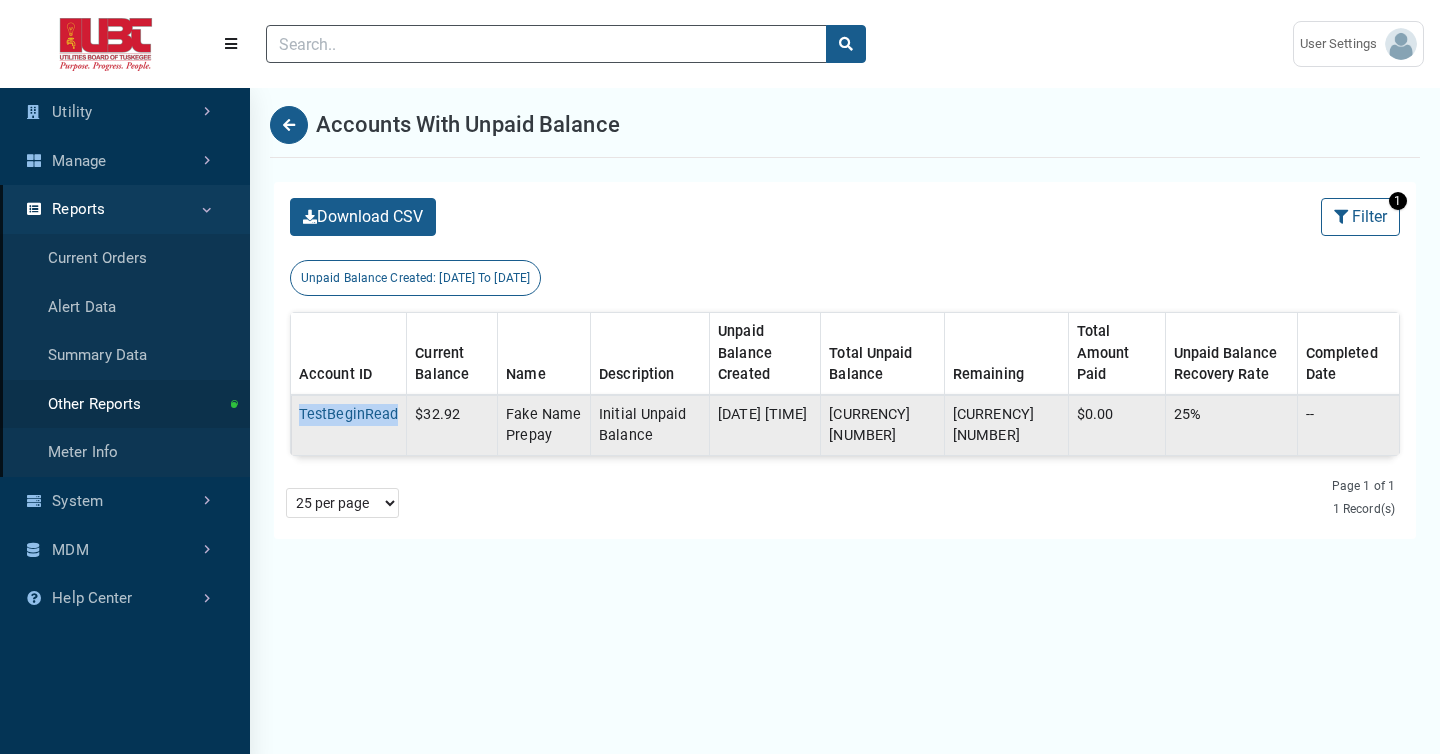 drag, startPoint x: 401, startPoint y: 395, endPoint x: 294, endPoint y: 388, distance: 107.22873 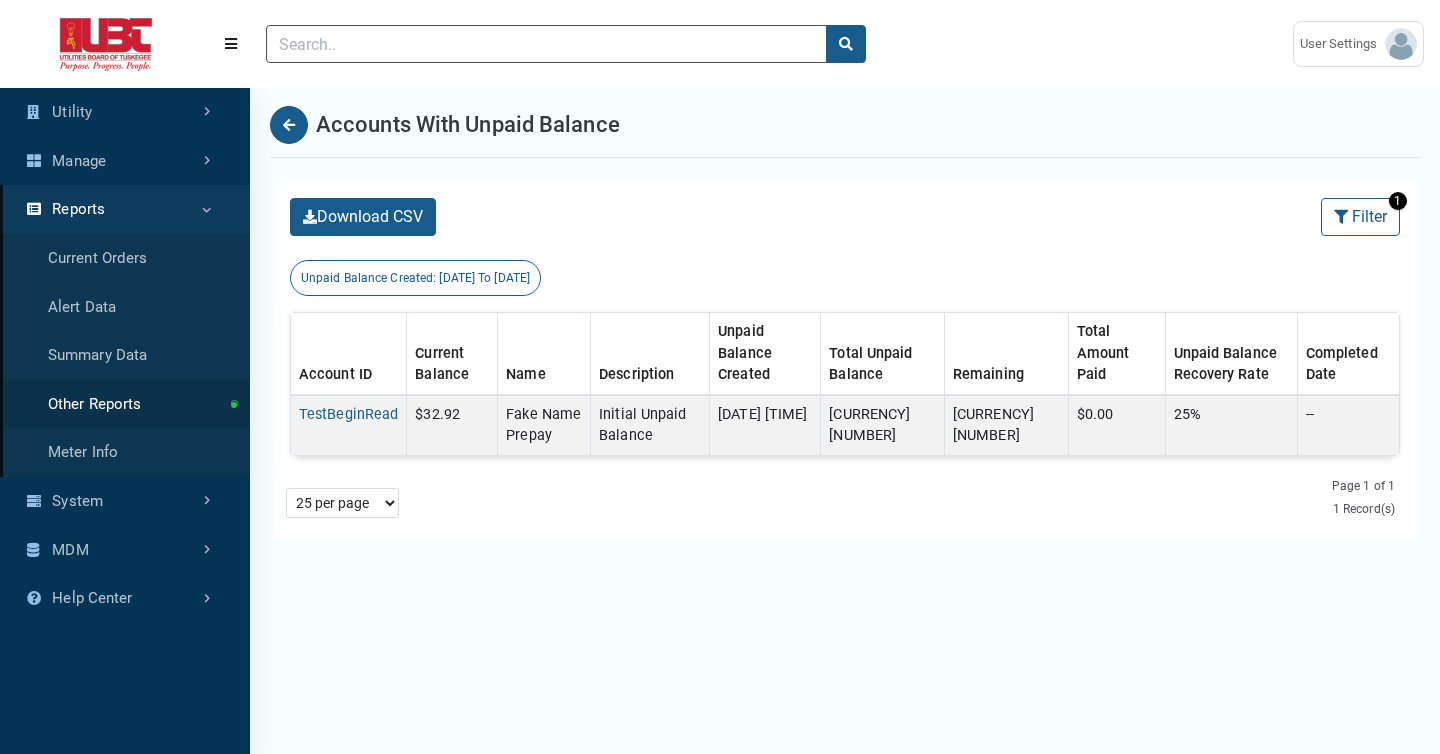 click on "[DATE]  To
[DATE]" at bounding box center [484, 278] 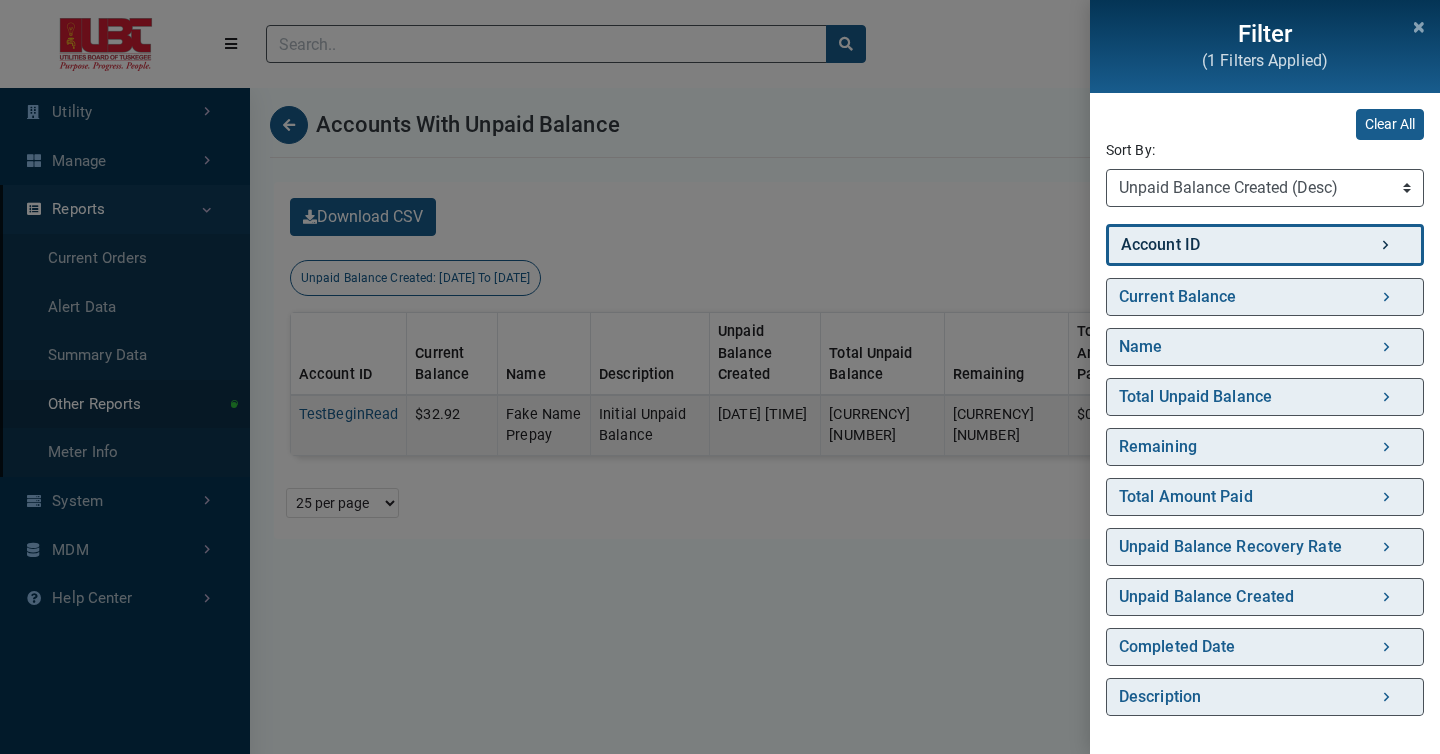click on "Account ID" at bounding box center [1265, 245] 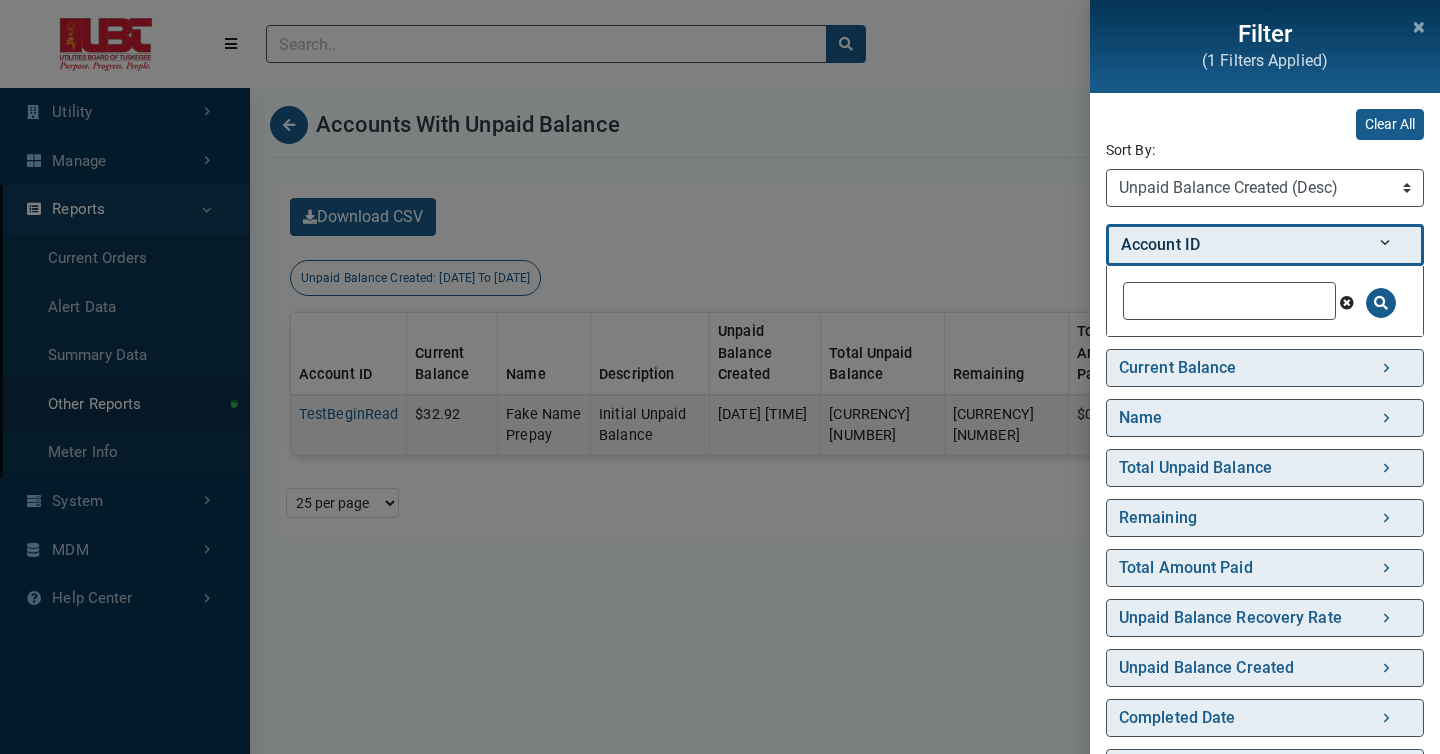 click on "Account ID" at bounding box center (1265, 245) 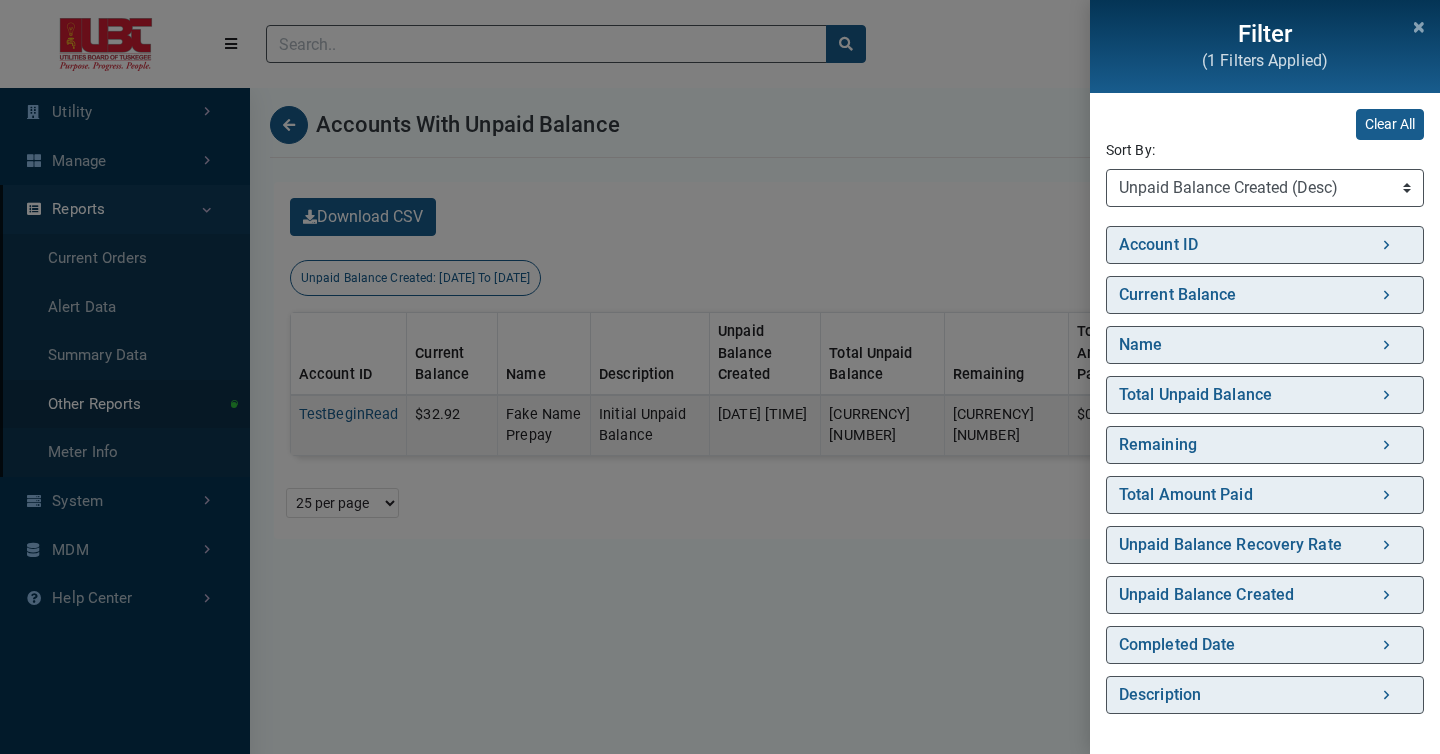 click on "Filter
(1 Filters Applied)
Clear All
Sort By:
Sort By
Account ID  (Asc)
Account ID  (Desc)
Current Balance  (Asc)
Current Balance  (Desc)
Name  (Asc)
Name  (Desc)
Total Unpaid Balance  (Asc)
Total Unpaid Balance  (Desc)
Remaining  (Asc)
Remaining  (Desc)
Total Amount Paid  (Asc)
Total Amount Paid  (Desc)" at bounding box center [720, 377] 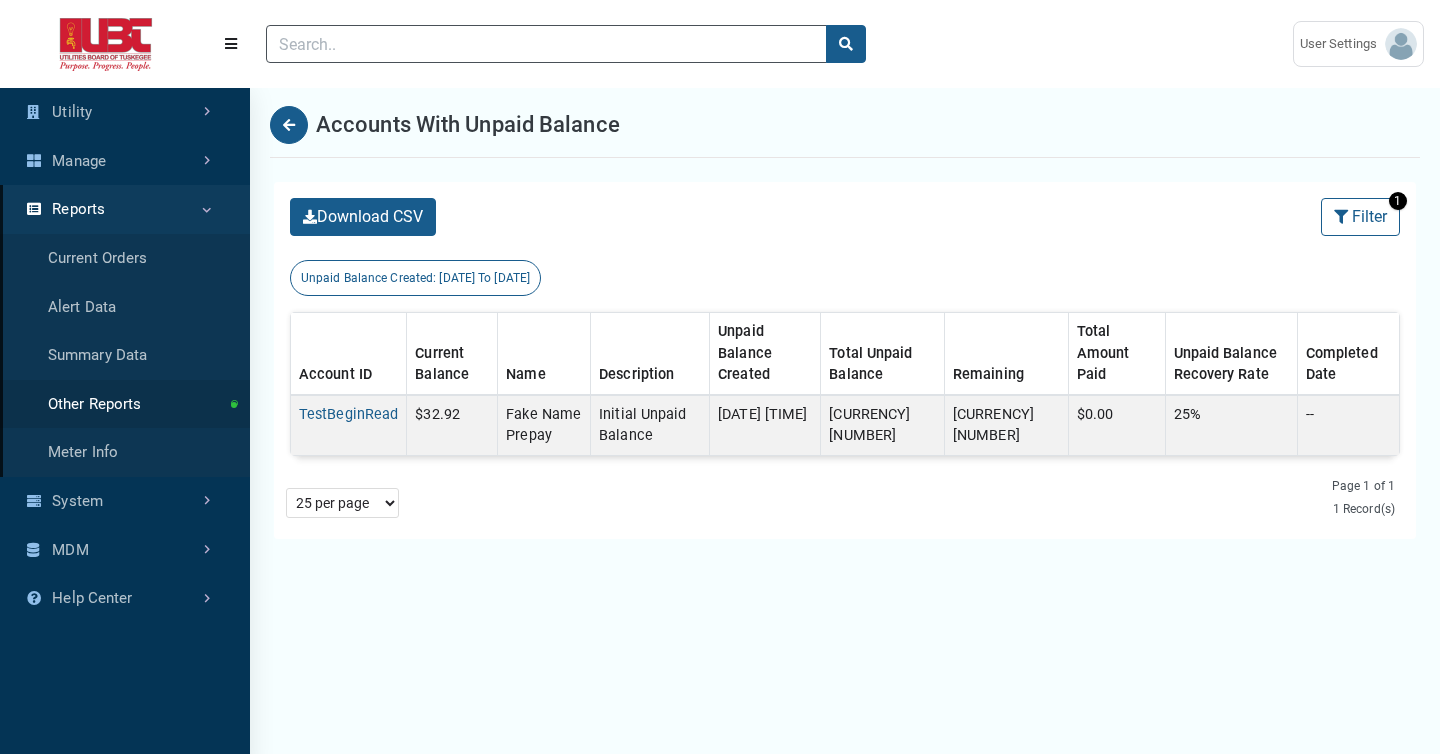 click on "Unpaid Balance Created:
[DATE]  To
[DATE]" at bounding box center [415, 278] 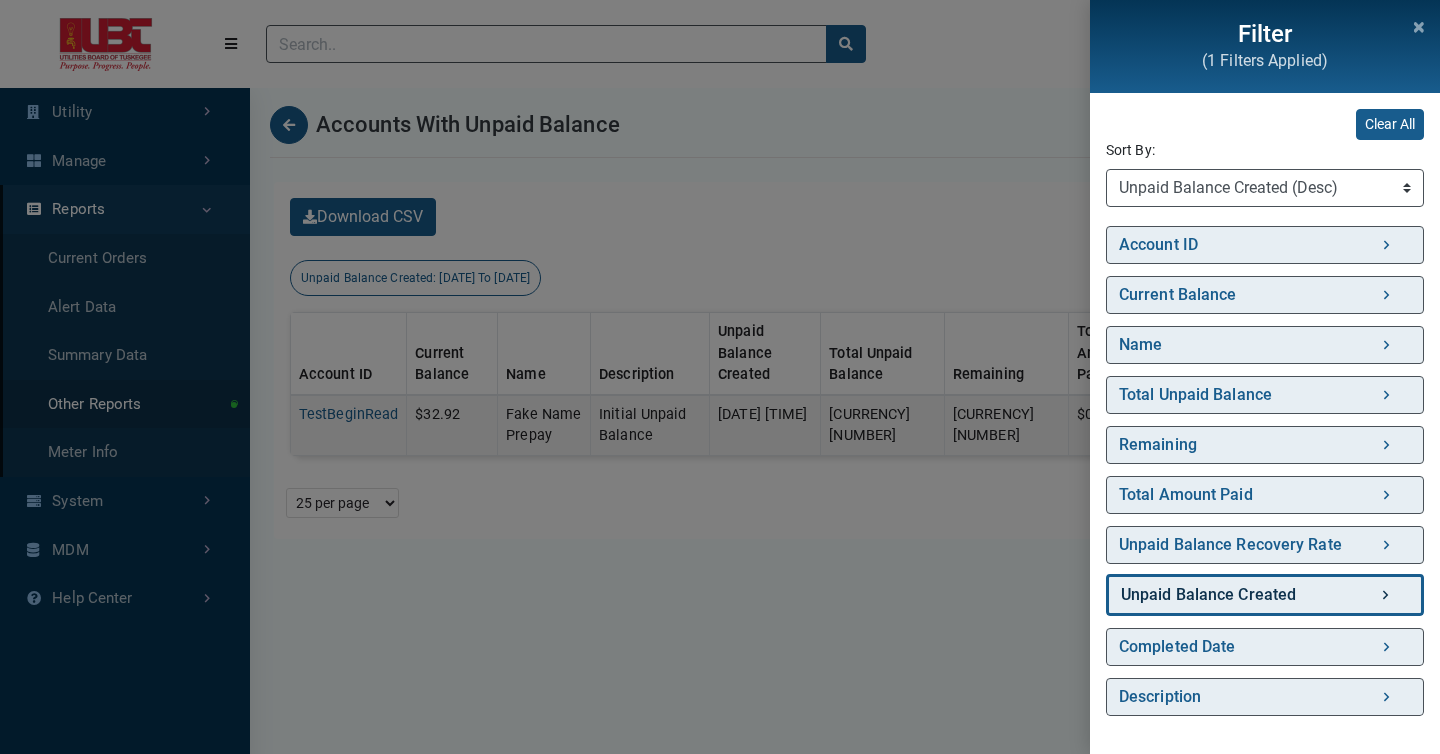 click on "Unpaid Balance Created" at bounding box center [1265, 595] 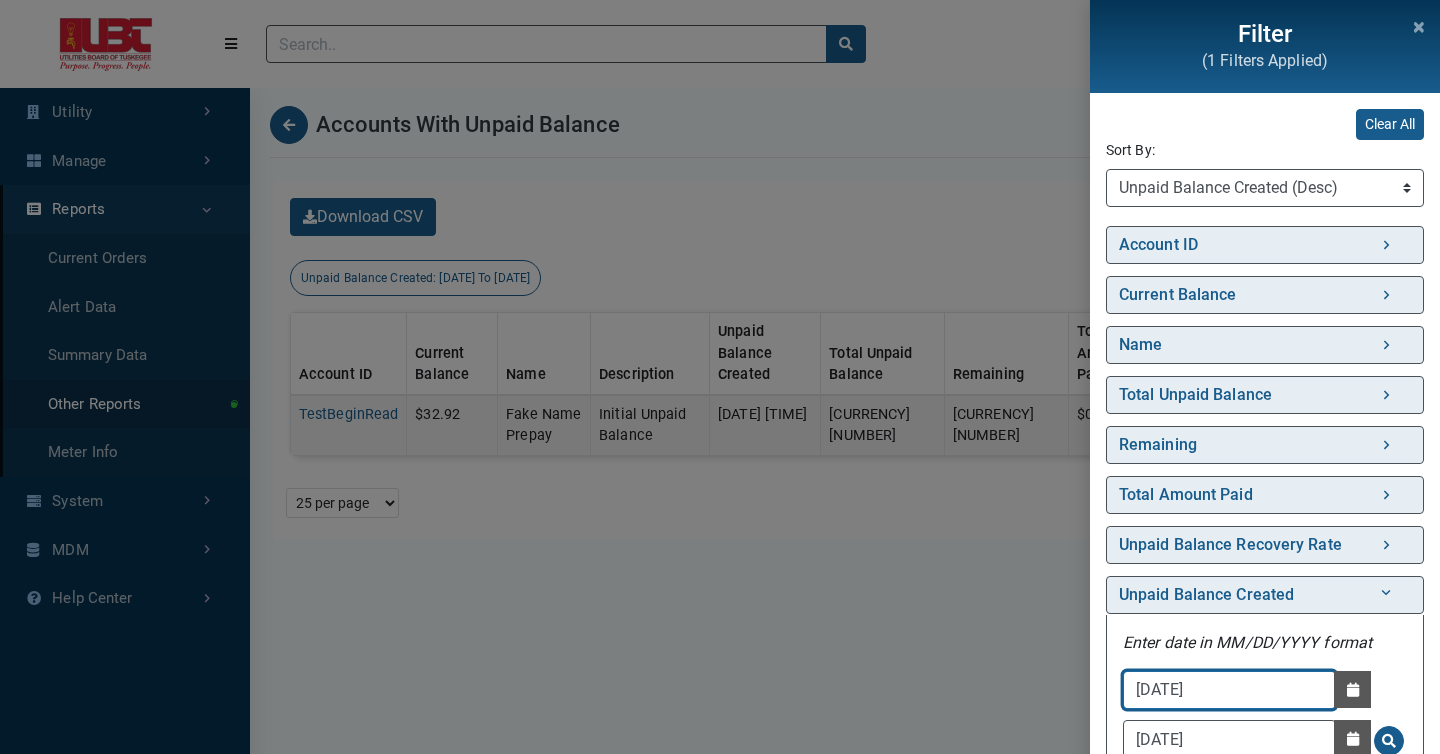 click on "[DATE]" at bounding box center [1229, 690] 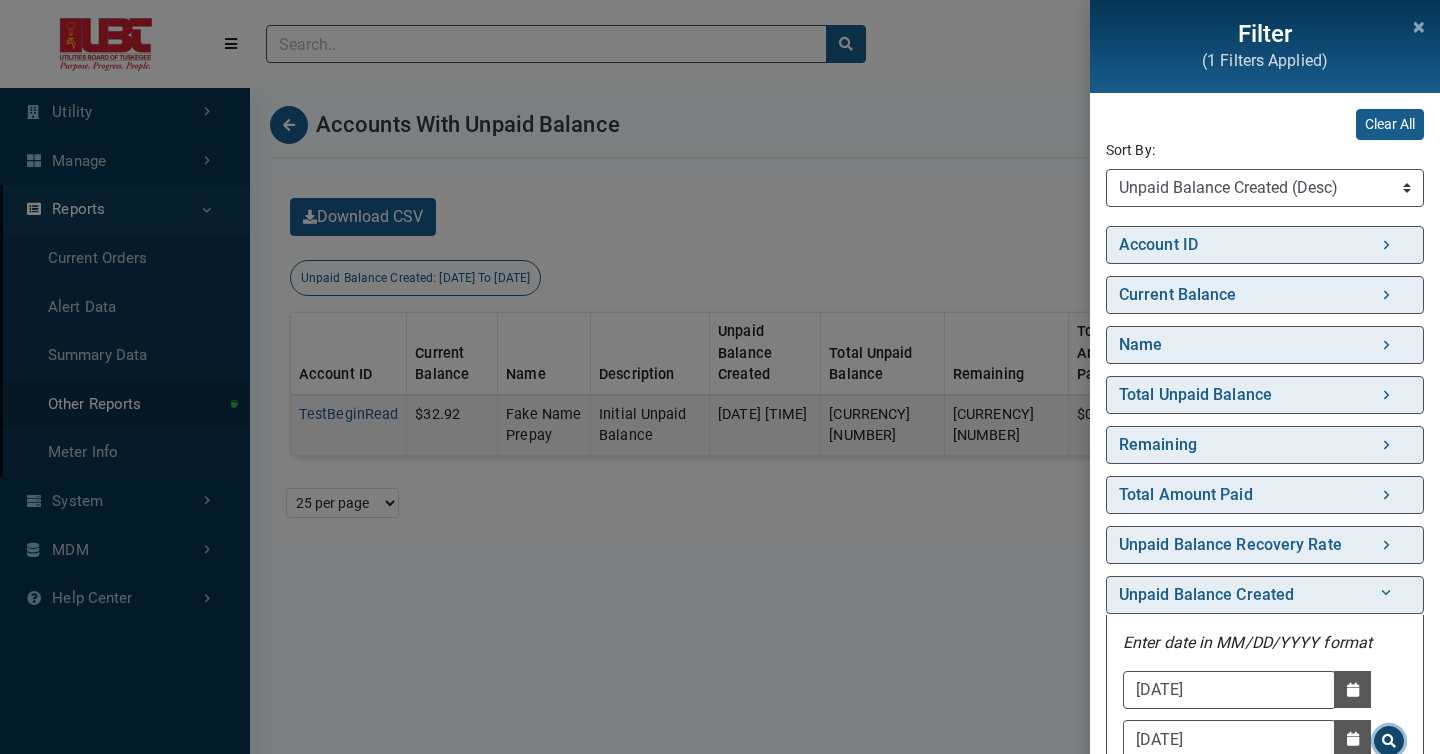 click at bounding box center [1389, 741] 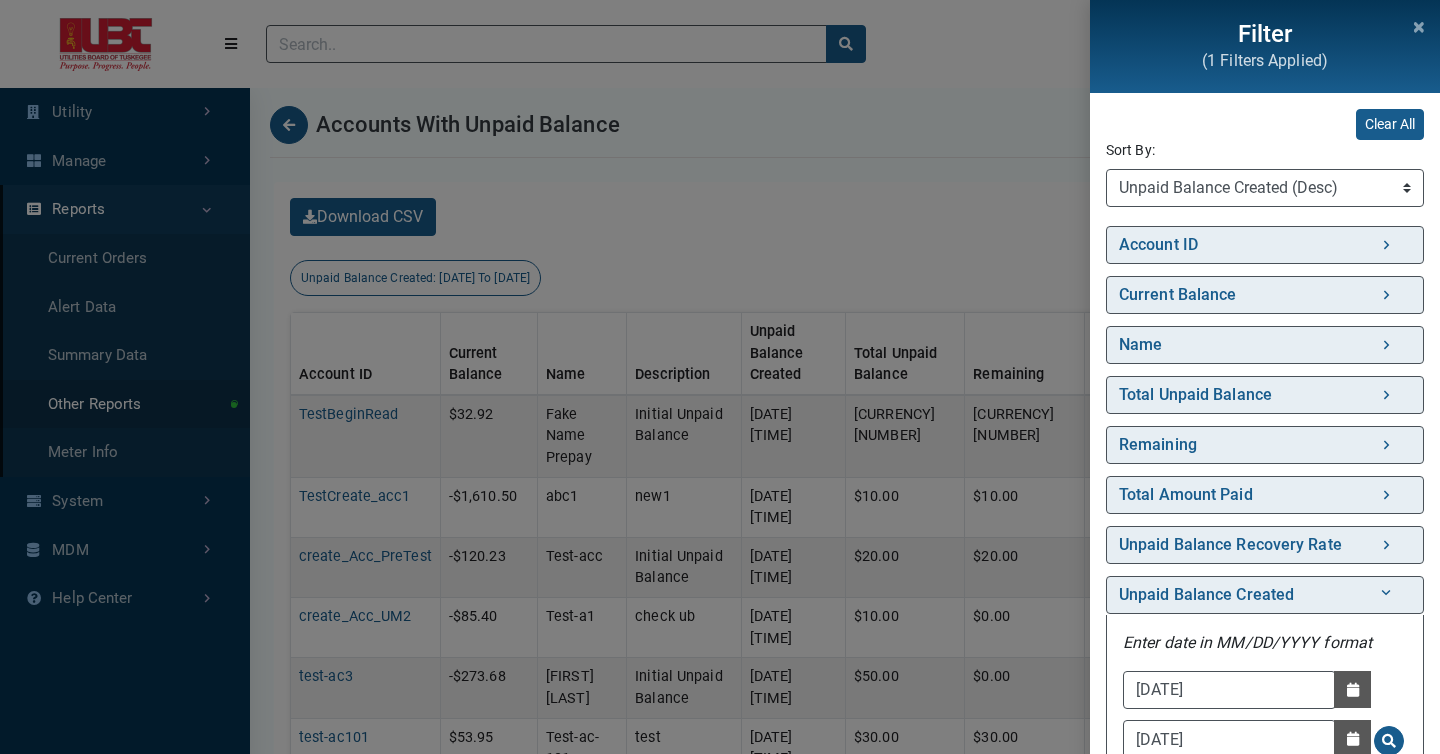 click on "Filter
(1 Filters Applied)
Clear All
Sort By:
Sort By
Account ID  (Asc)
Account ID  (Desc)
Current Balance  (Asc)
Current Balance  (Desc)
Name  (Asc)
Name  (Desc)
Total Unpaid Balance  (Asc)
Total Unpaid Balance  (Desc)
Remaining  (Asc)
Remaining  (Desc)
Total Amount Paid  (Asc)
Total Amount Paid  (Desc)" at bounding box center (720, 377) 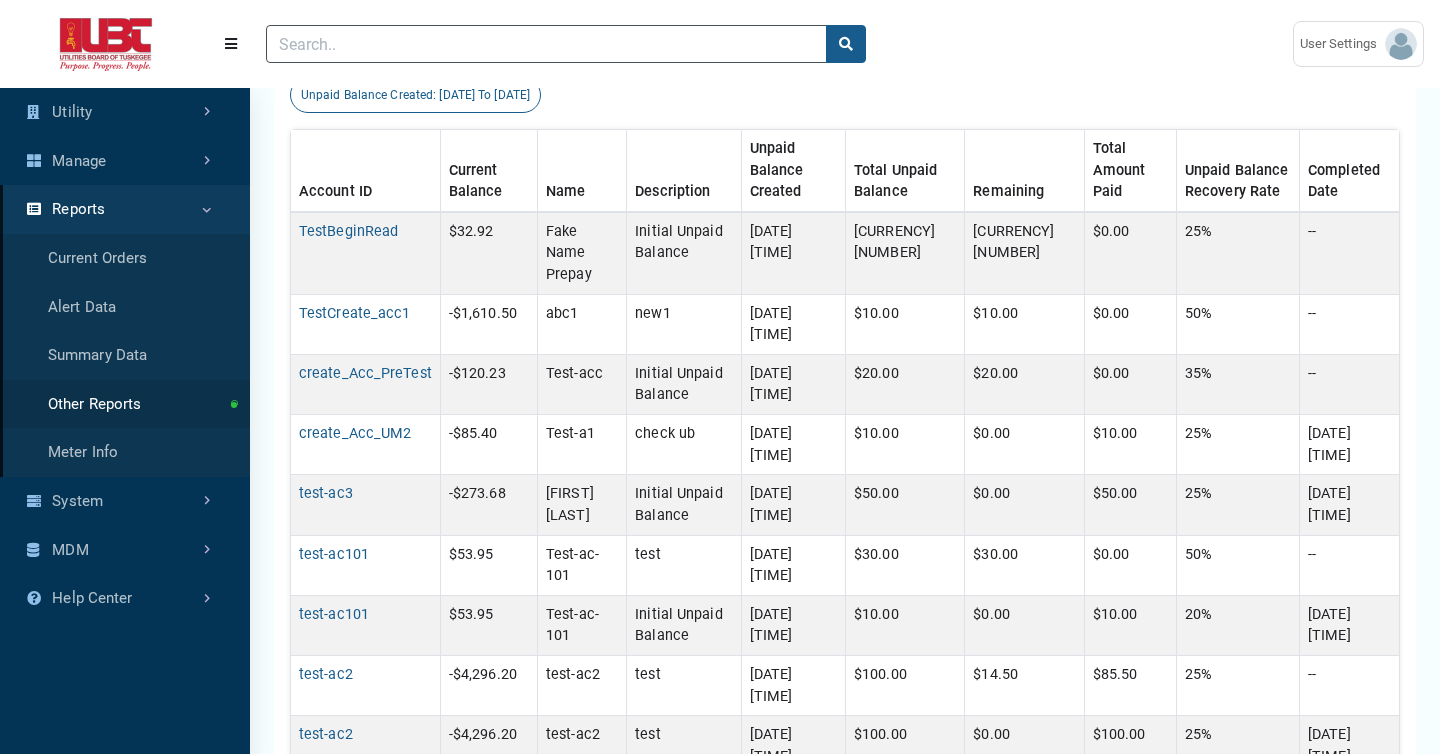 scroll, scrollTop: 118, scrollLeft: 0, axis: vertical 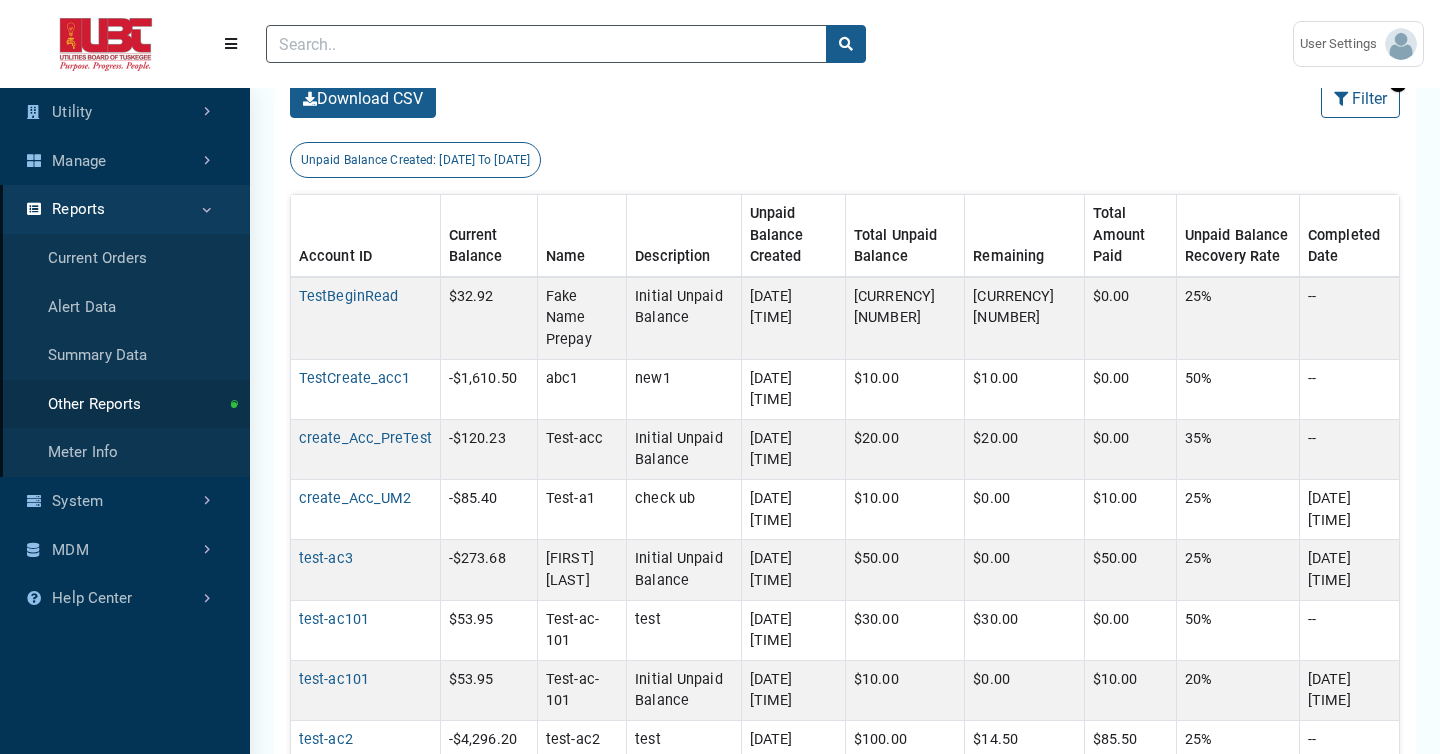 click on "Unpaid Balance Created:
[DATE]  To
[DATE]" at bounding box center [415, 160] 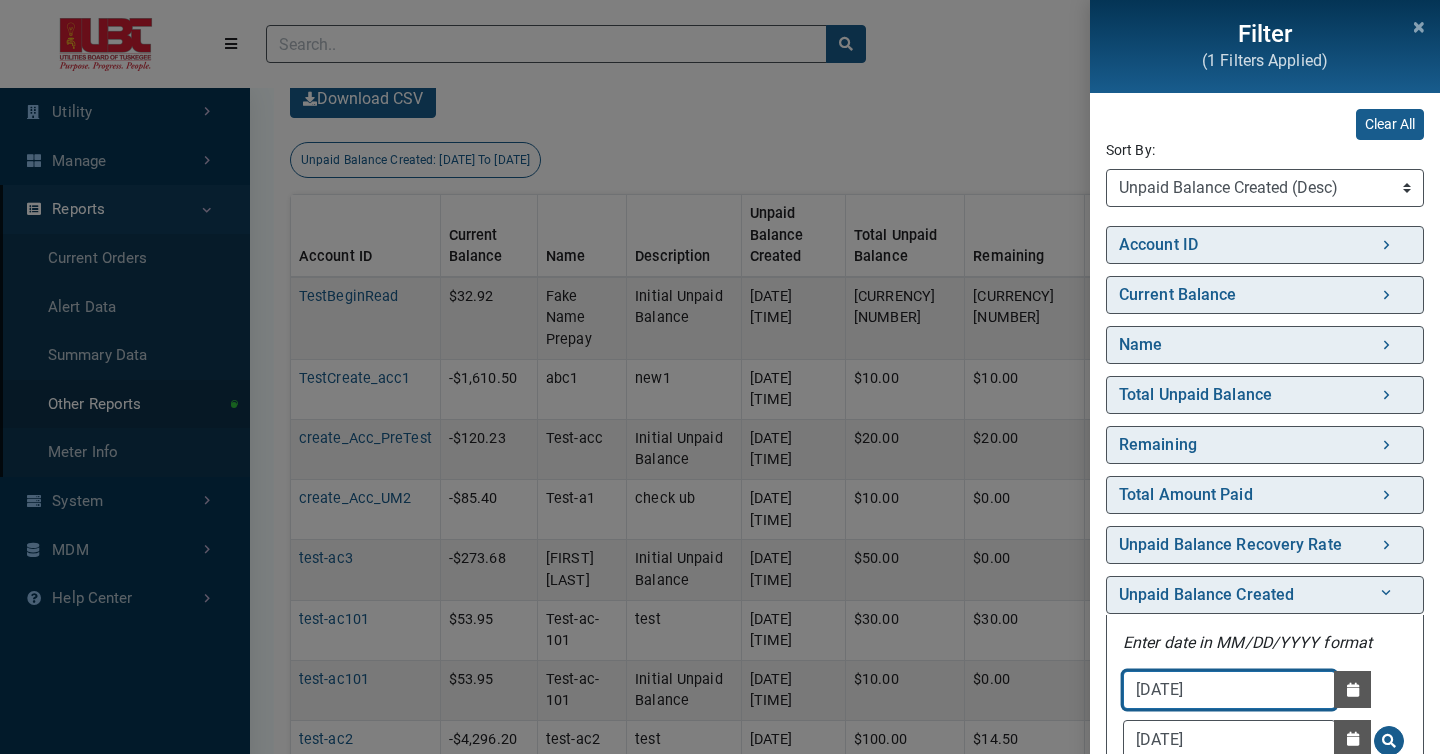 click on "[DATE]" at bounding box center [1229, 690] 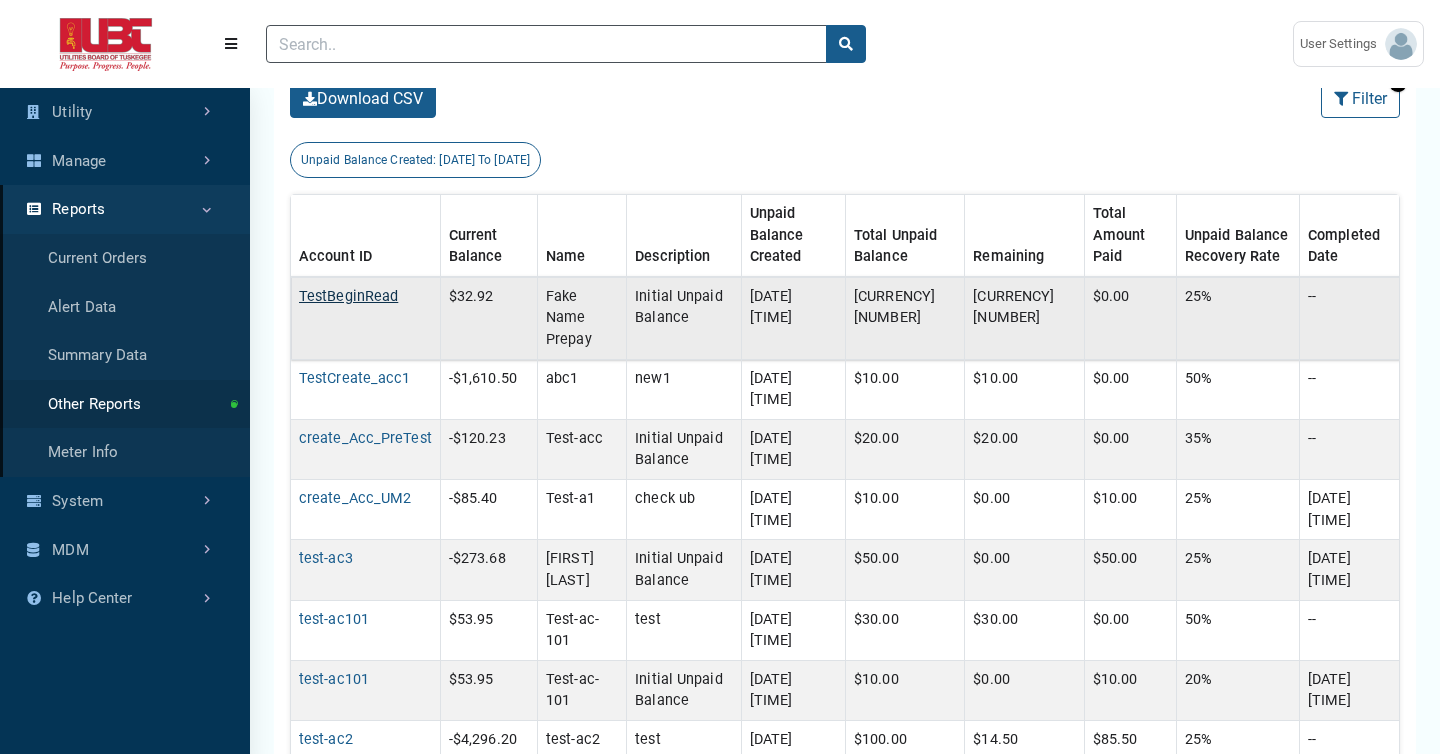 click on "TestBeginRead" at bounding box center [348, 296] 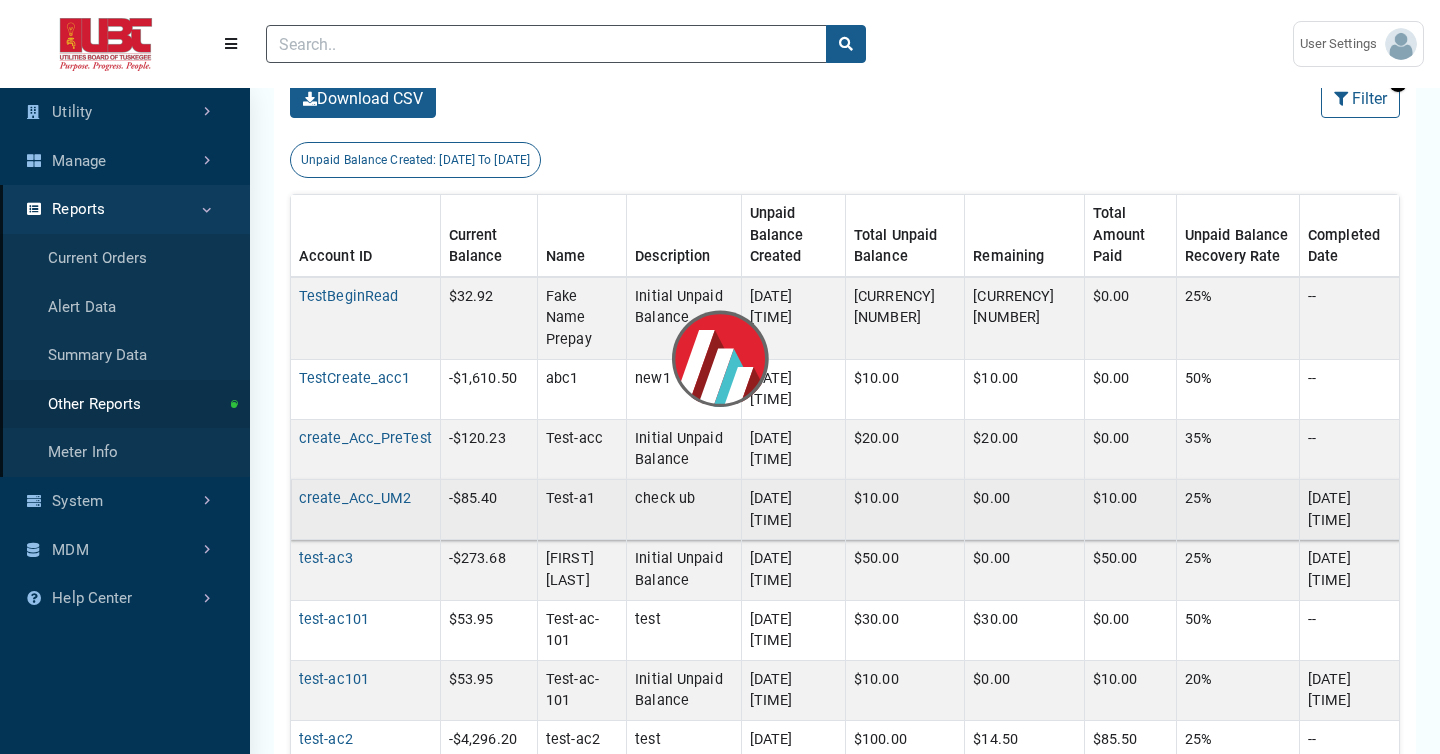 scroll, scrollTop: 0, scrollLeft: 0, axis: both 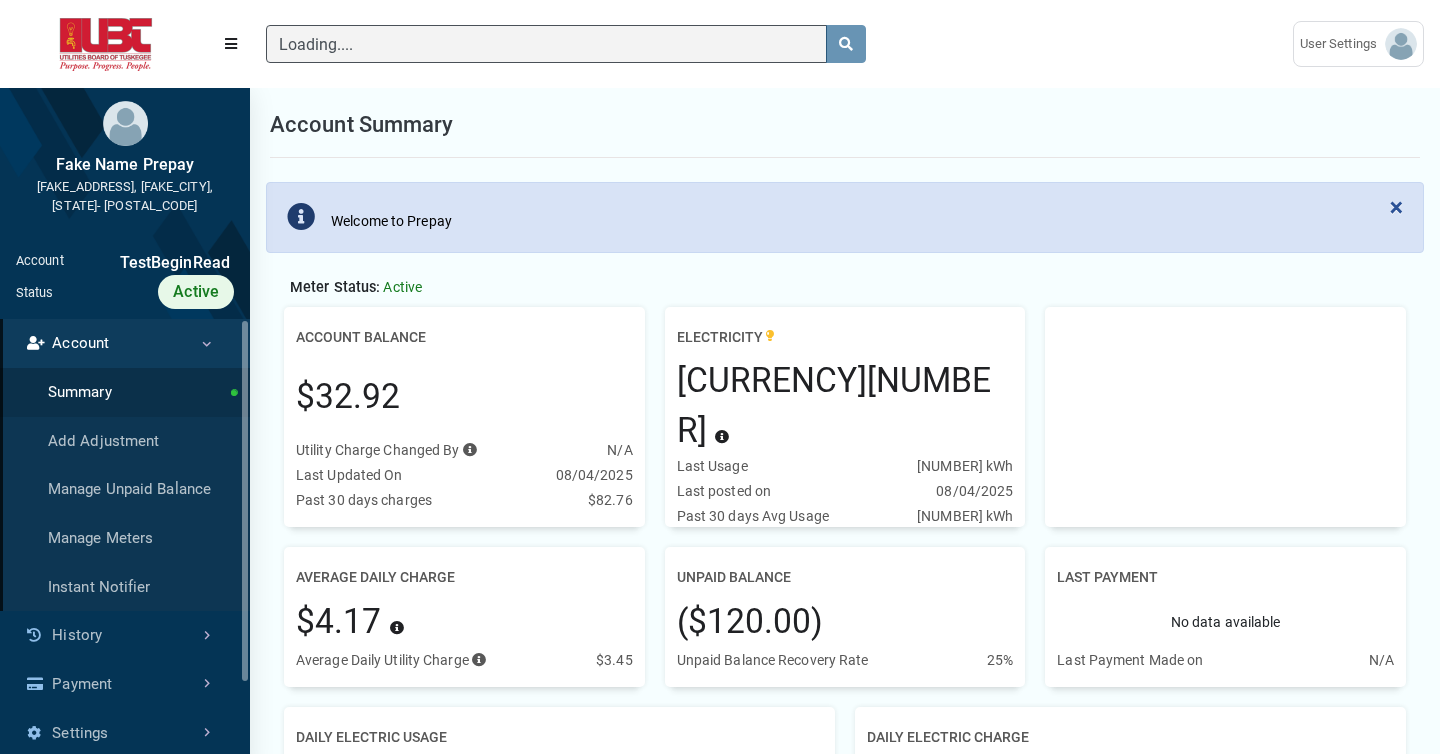 type 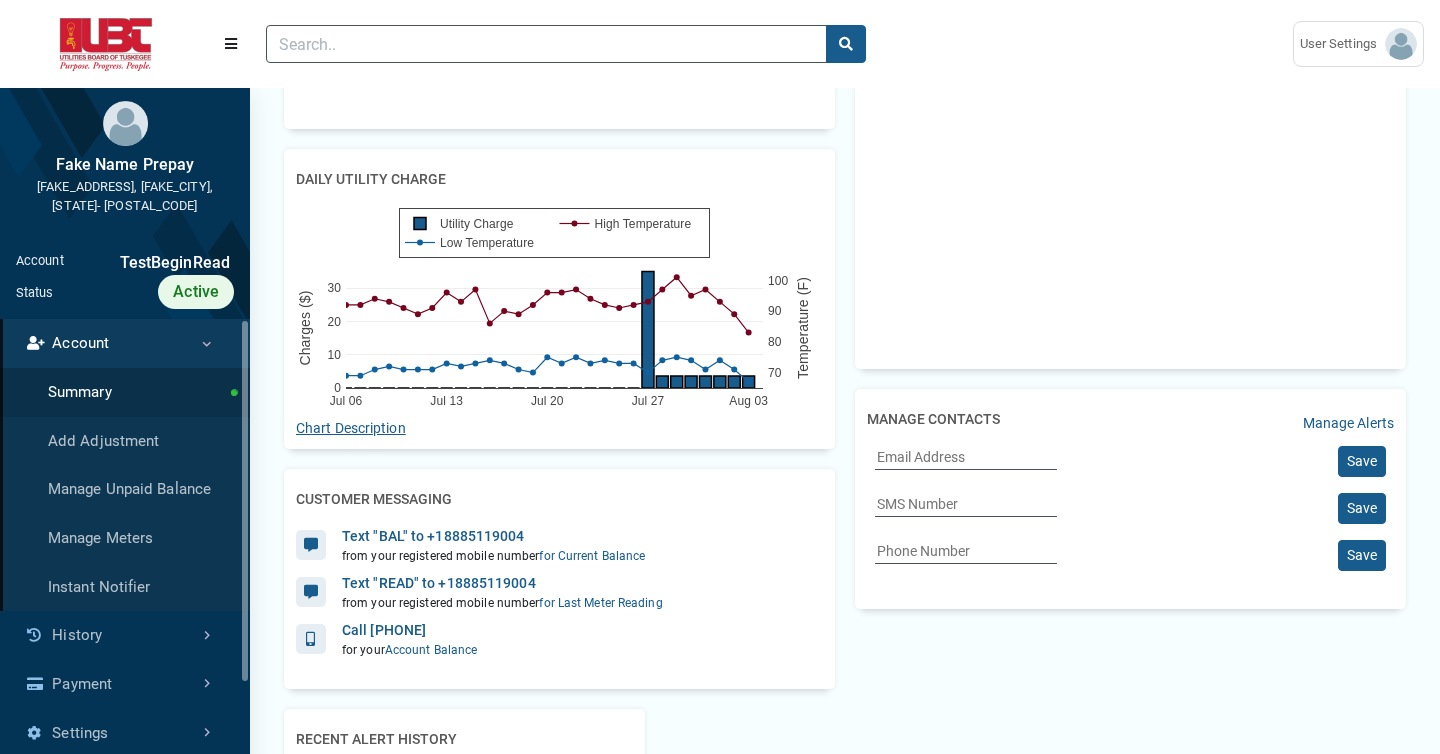 scroll, scrollTop: 1622, scrollLeft: 0, axis: vertical 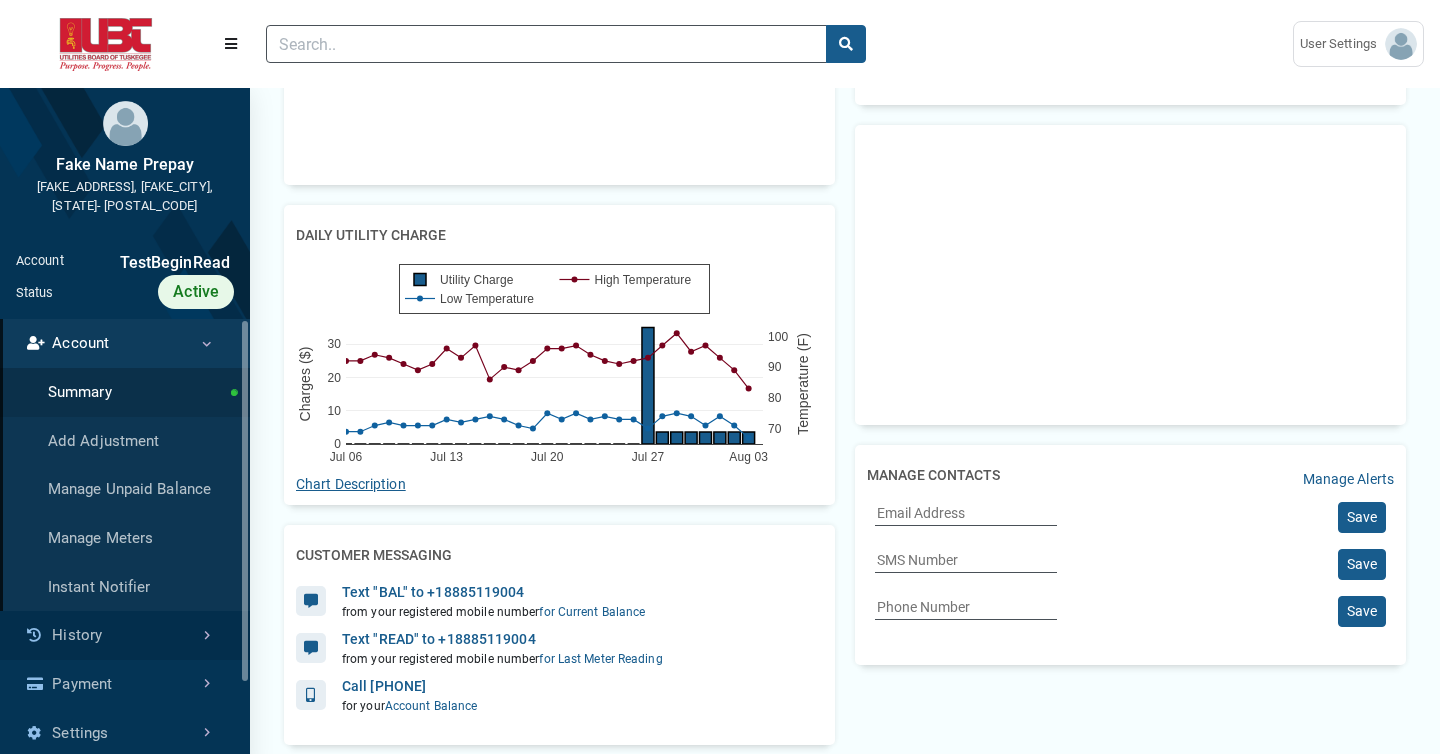 click on "History" at bounding box center [125, 635] 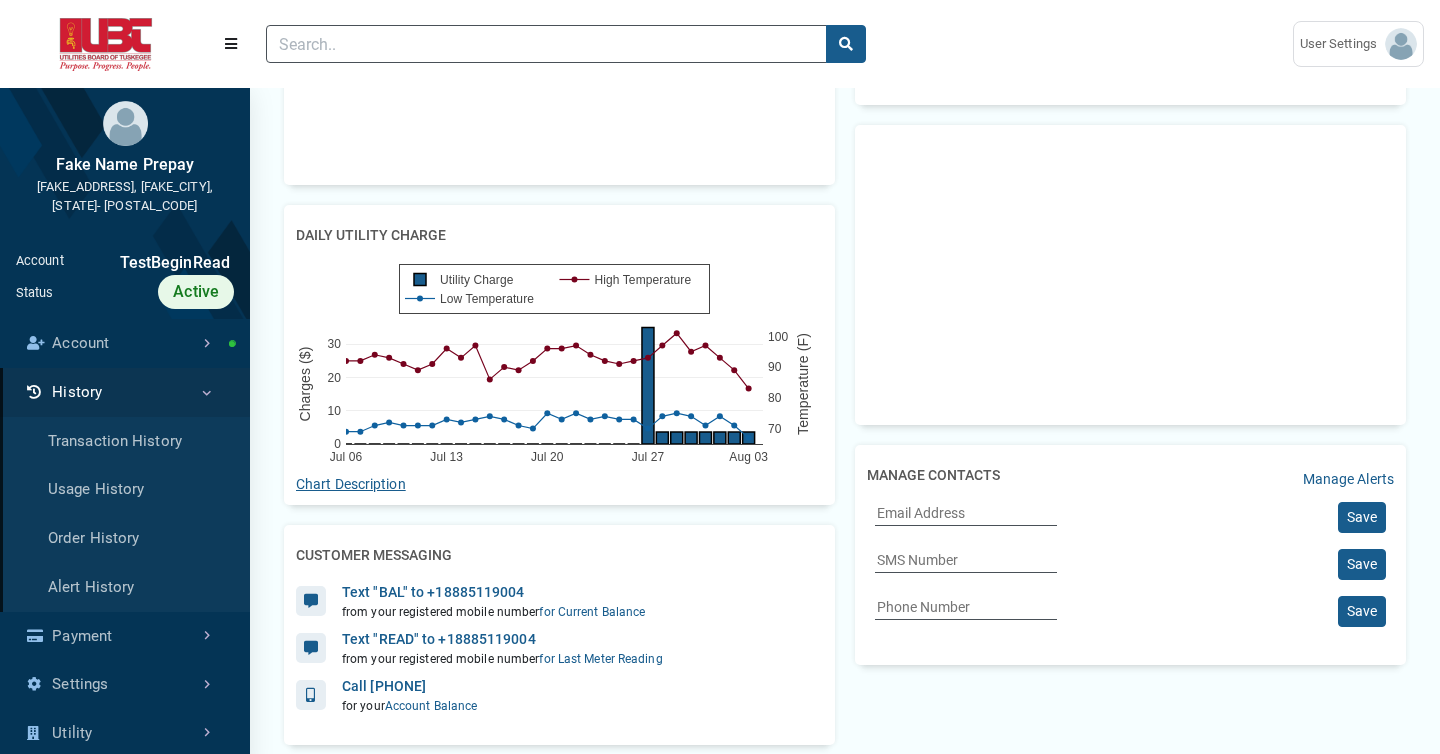 scroll, scrollTop: 7, scrollLeft: 1, axis: both 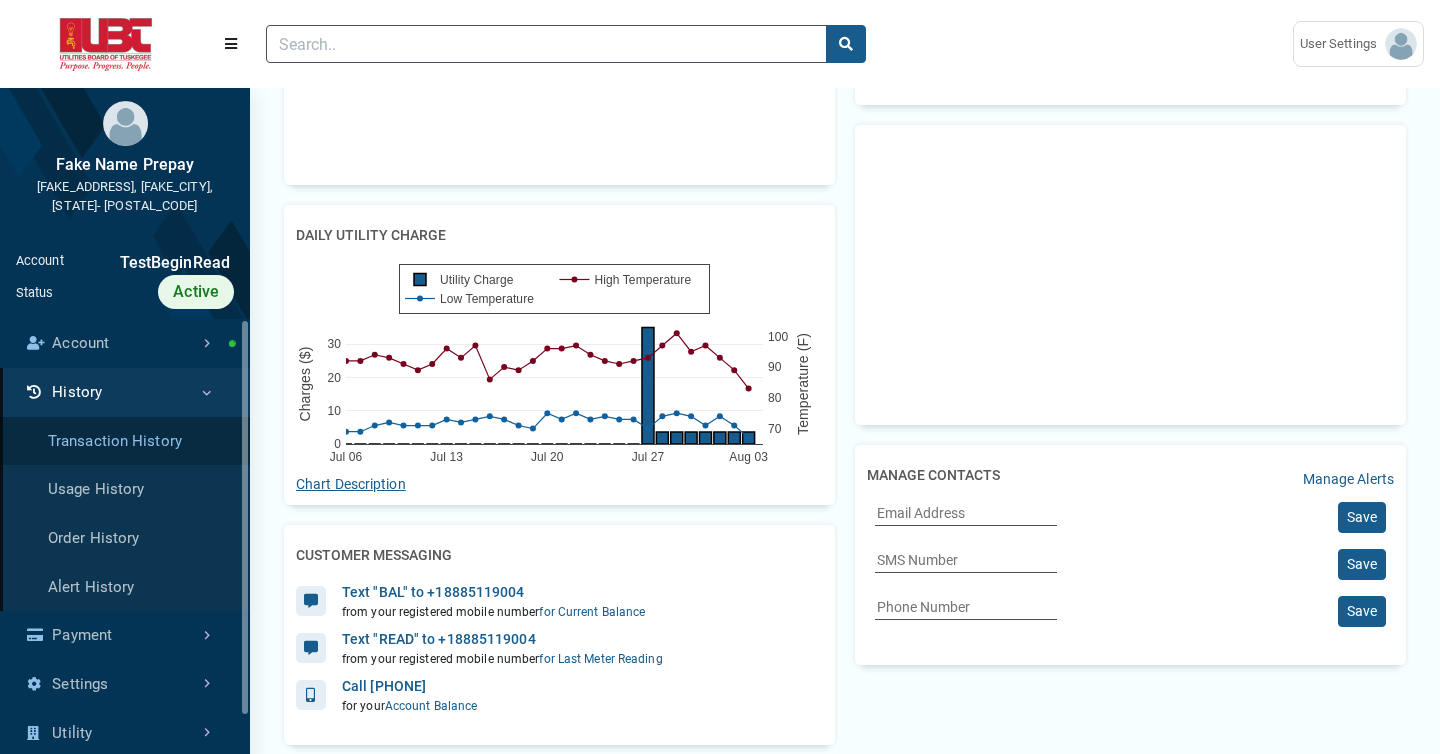 click on "Transaction History" at bounding box center (125, 441) 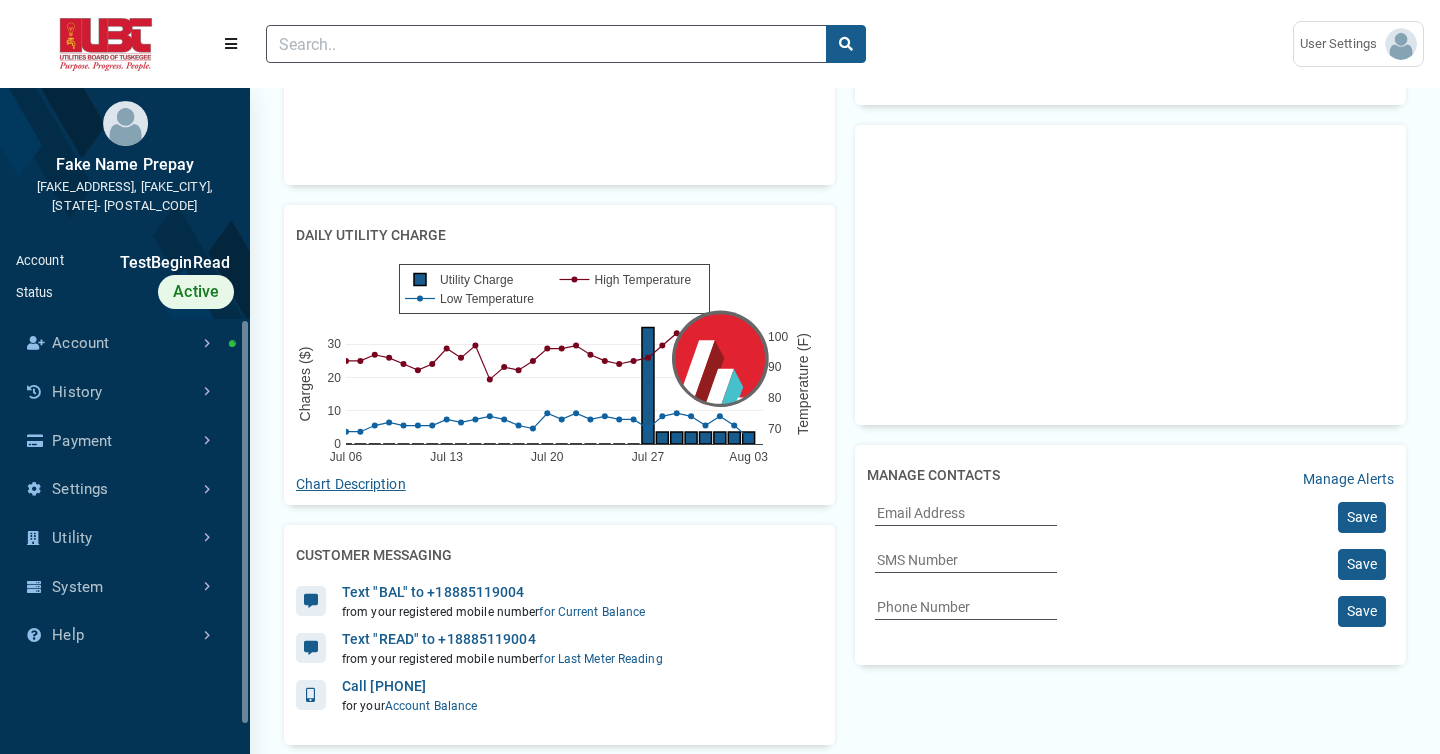 scroll, scrollTop: 9, scrollLeft: 1, axis: both 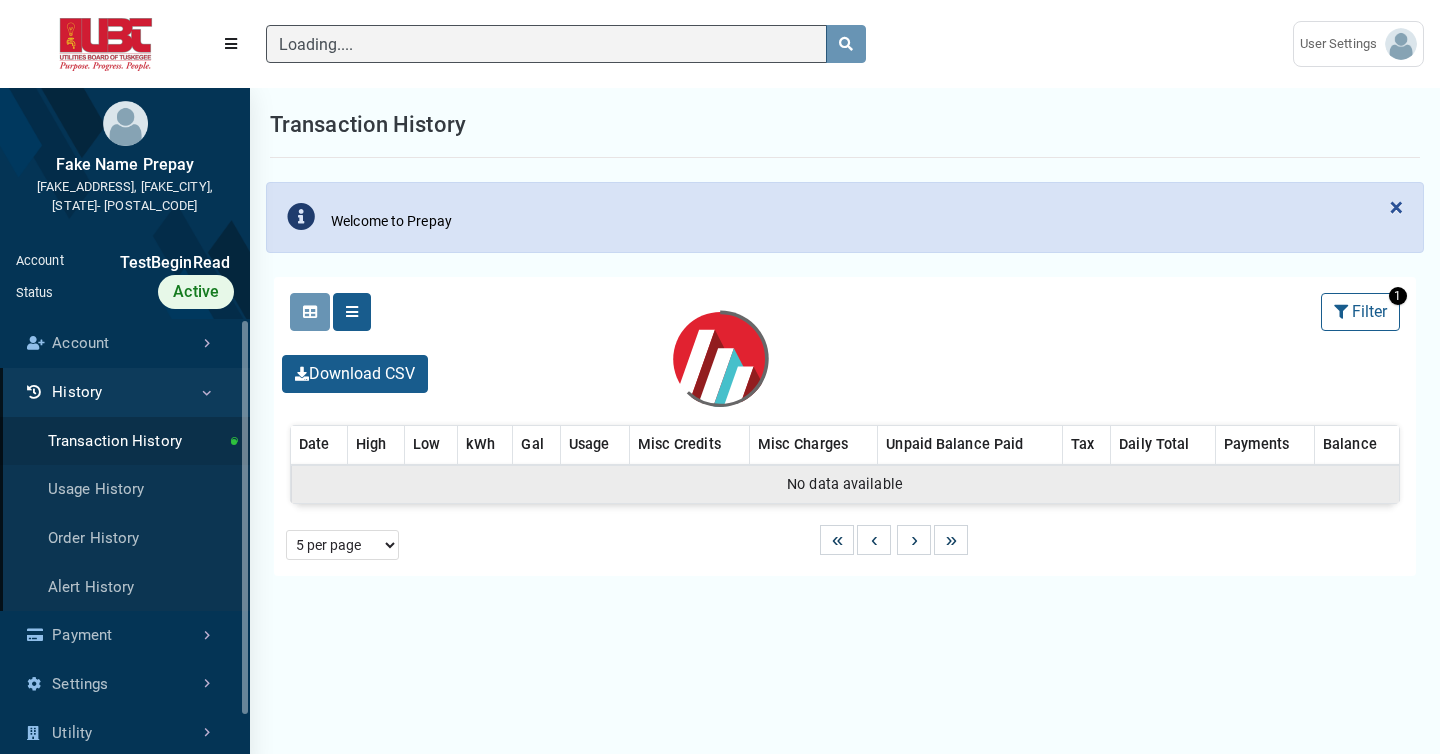type 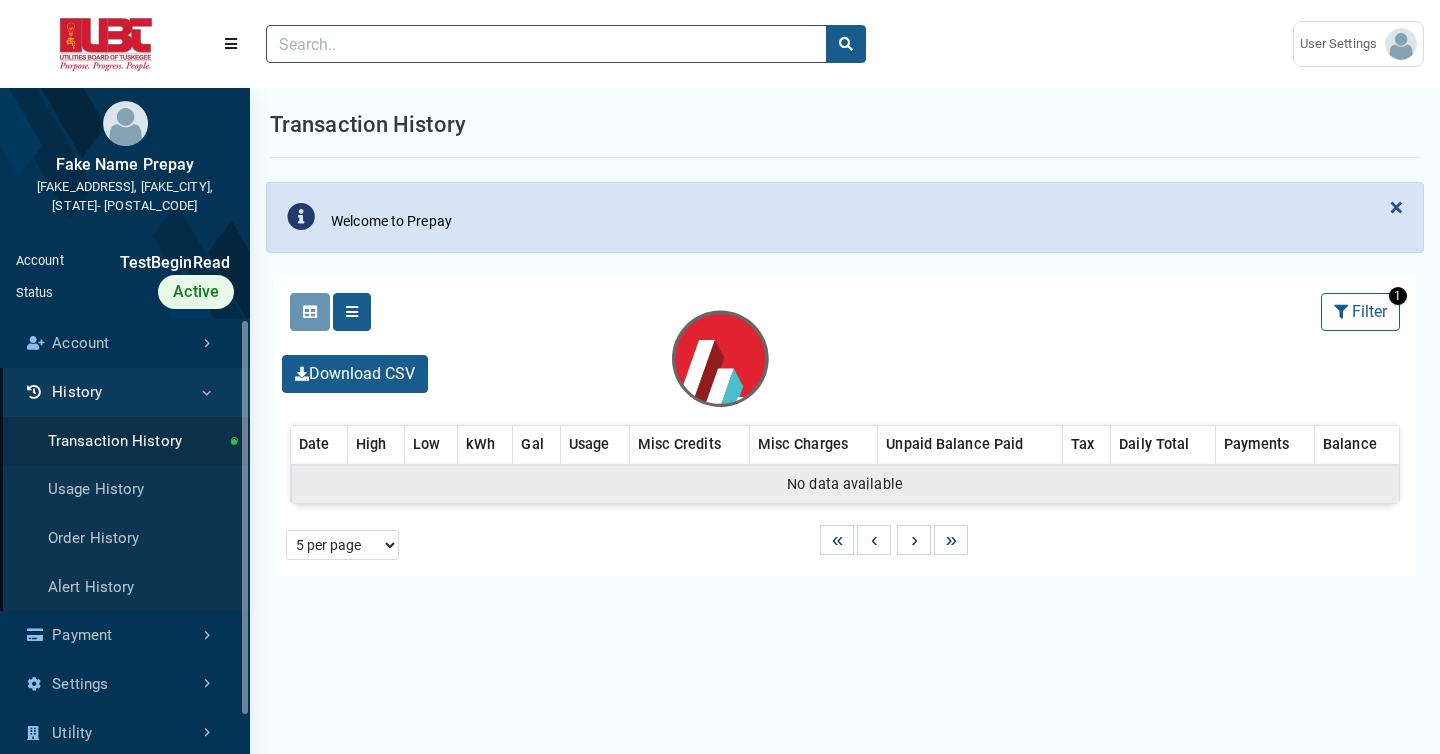 select on "25 per page" 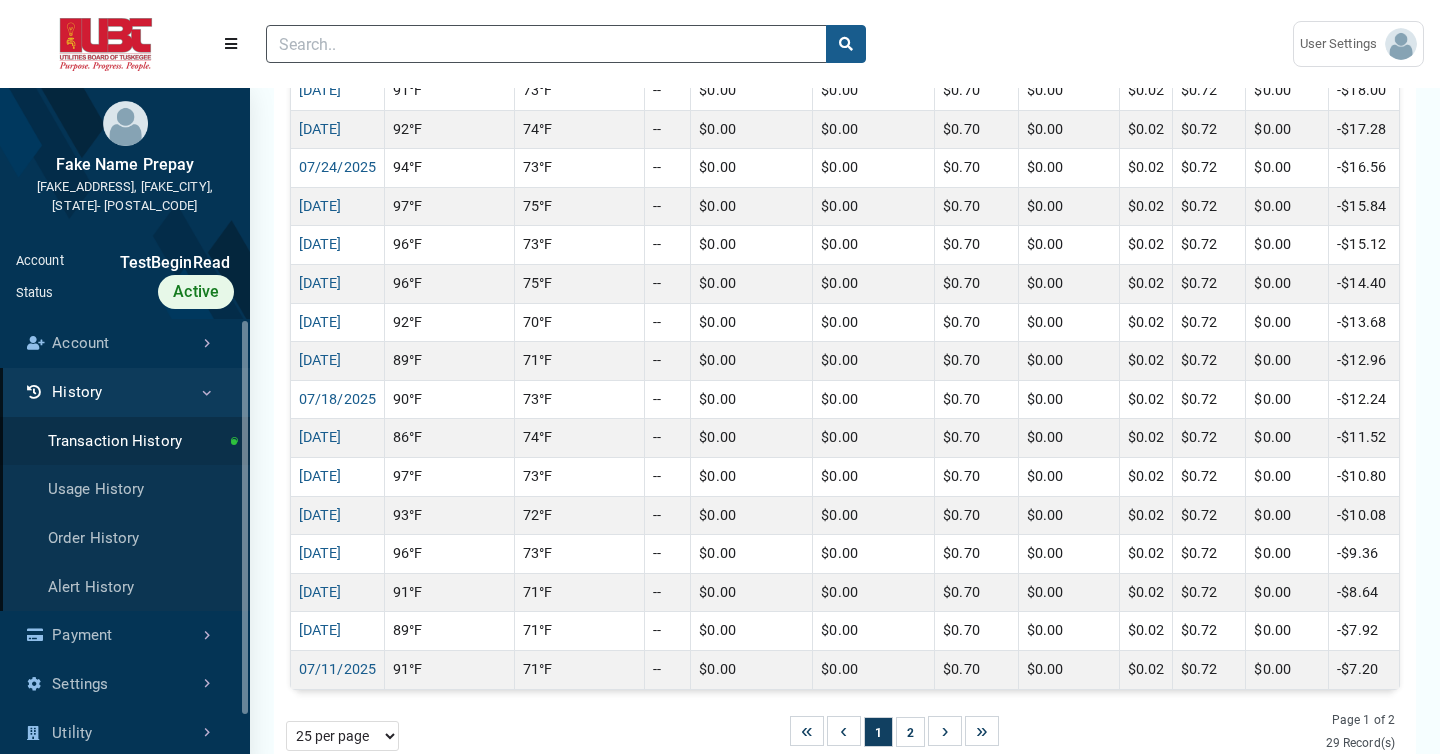 scroll, scrollTop: 1219, scrollLeft: 0, axis: vertical 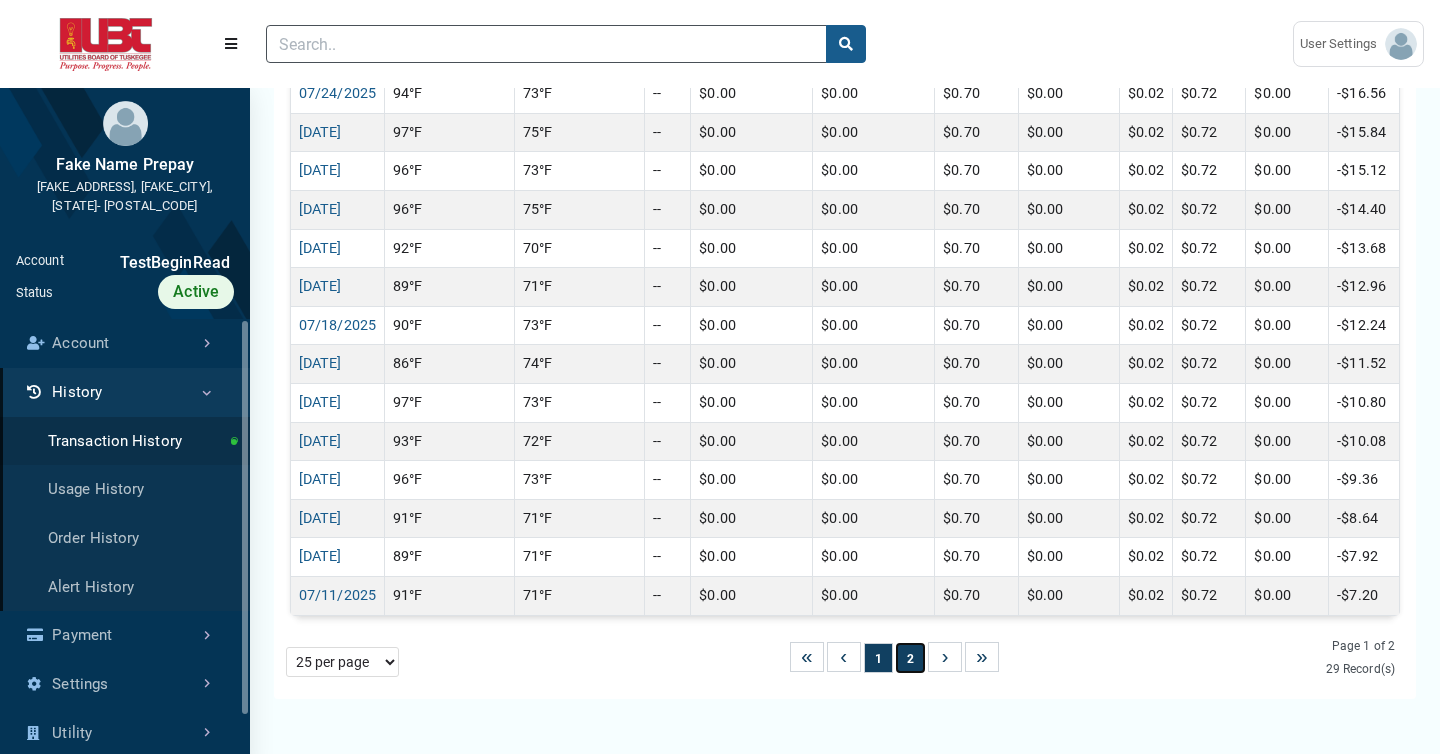 click on "2" at bounding box center (910, 658) 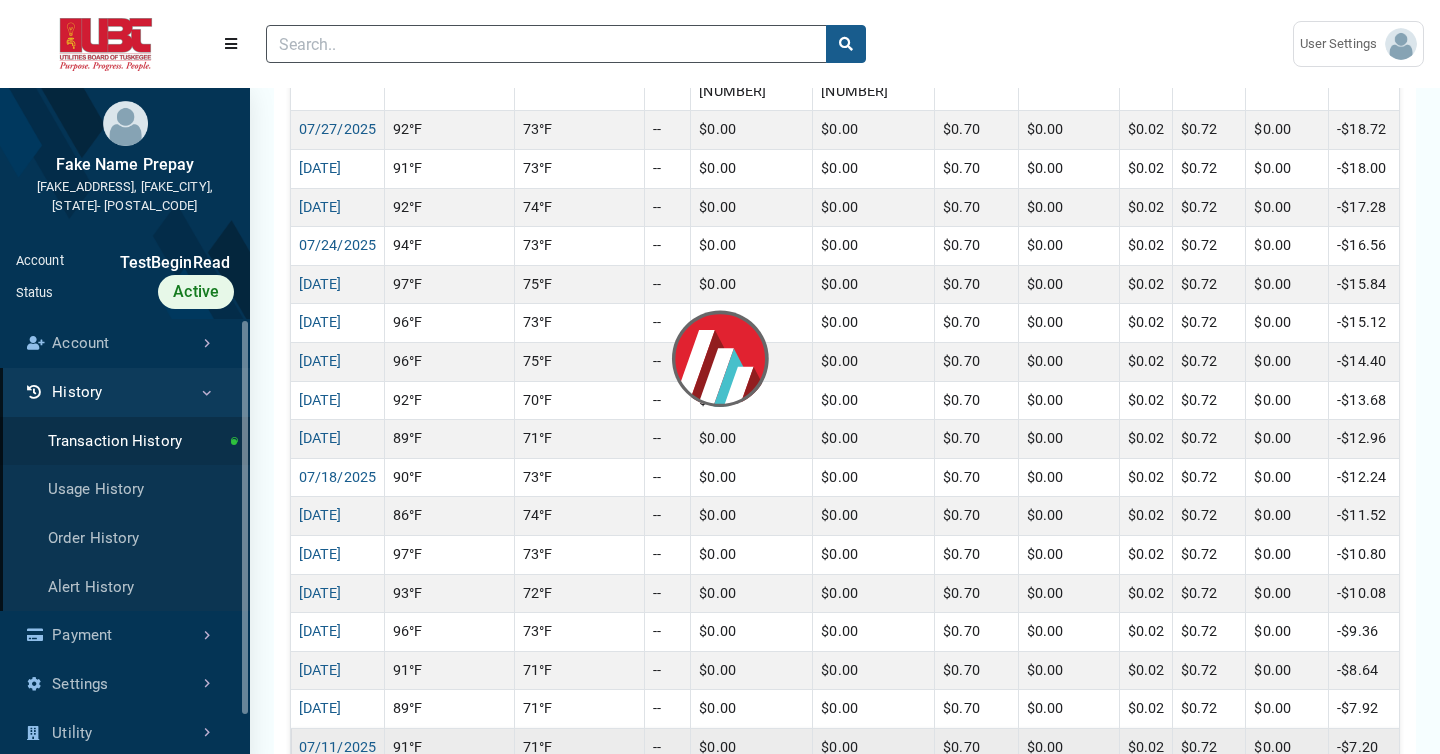 scroll, scrollTop: 440, scrollLeft: 0, axis: vertical 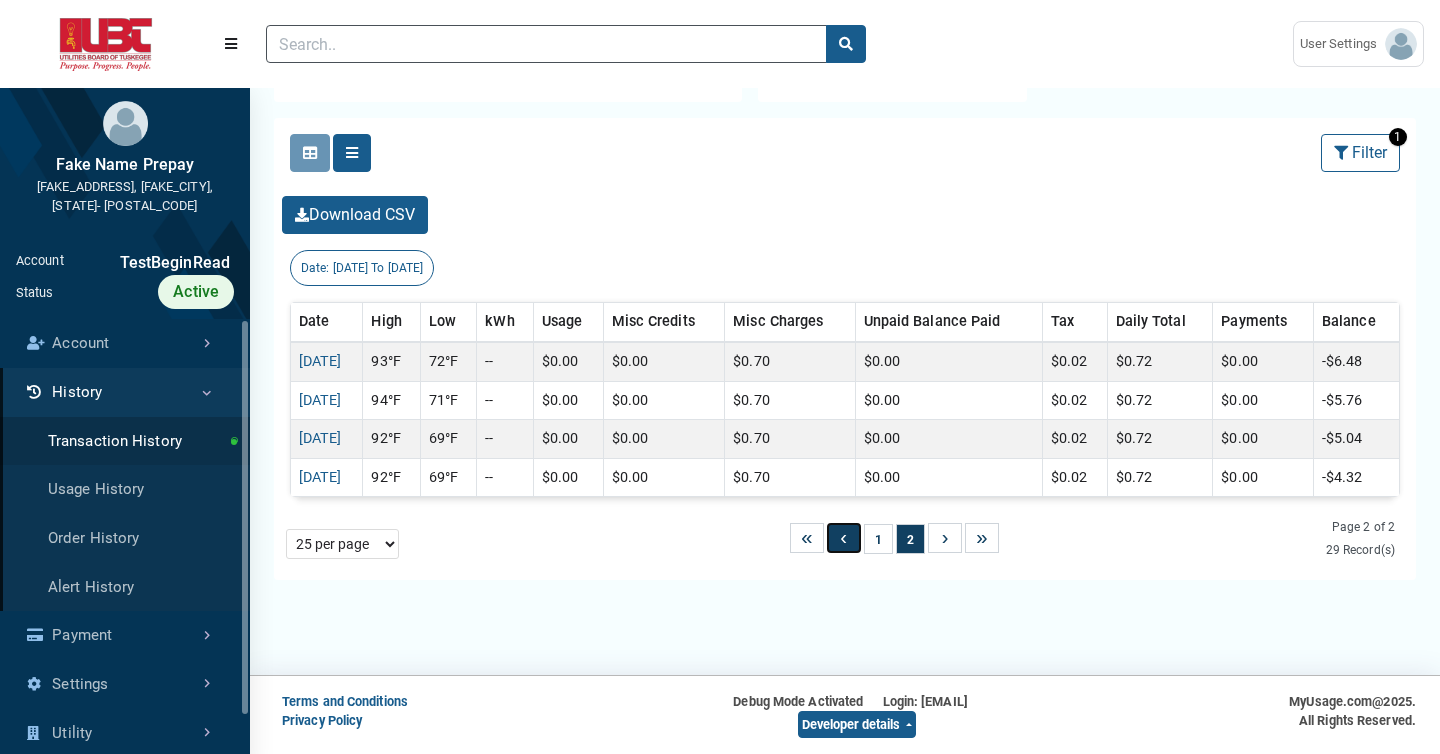 click on "‹" at bounding box center [844, 538] 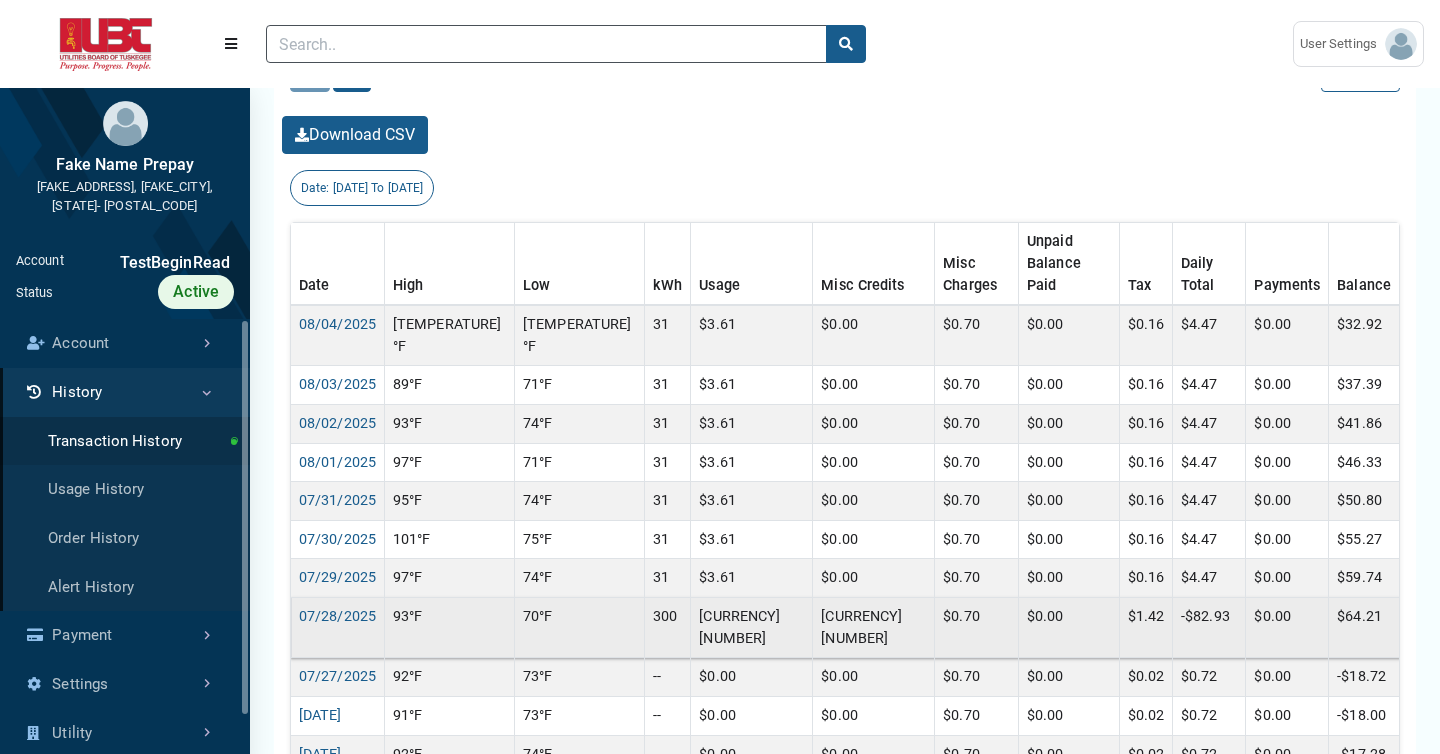 scroll, scrollTop: 446, scrollLeft: 0, axis: vertical 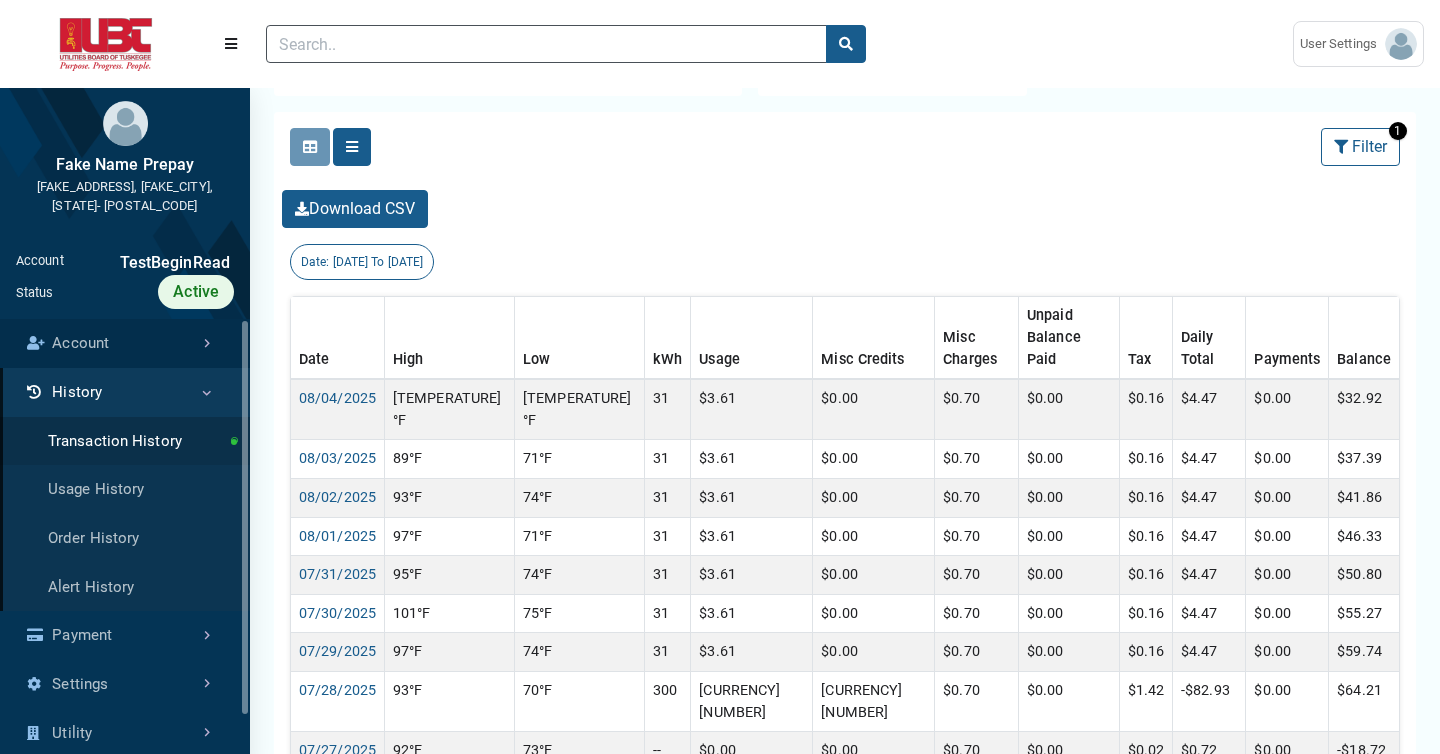 click on "Account" at bounding box center [125, 343] 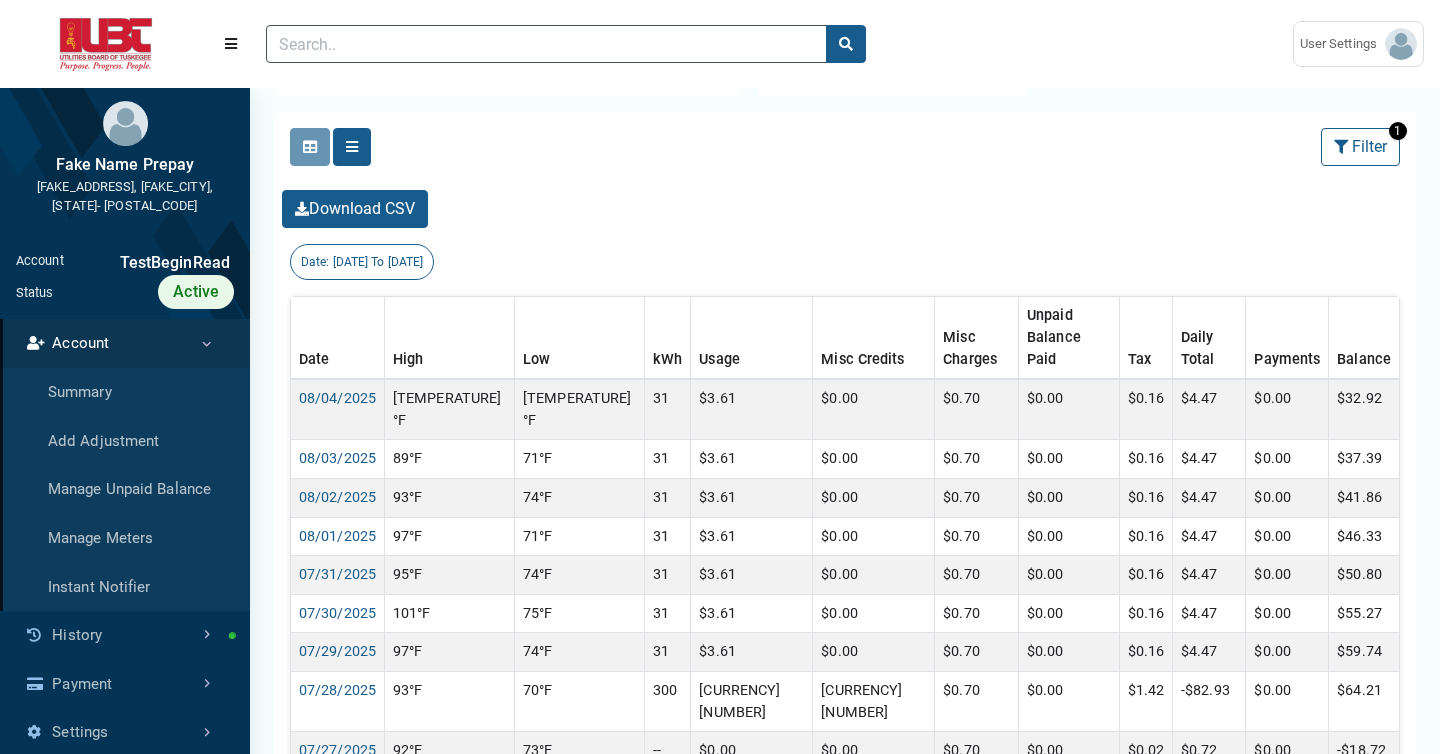 scroll, scrollTop: 7, scrollLeft: 1, axis: both 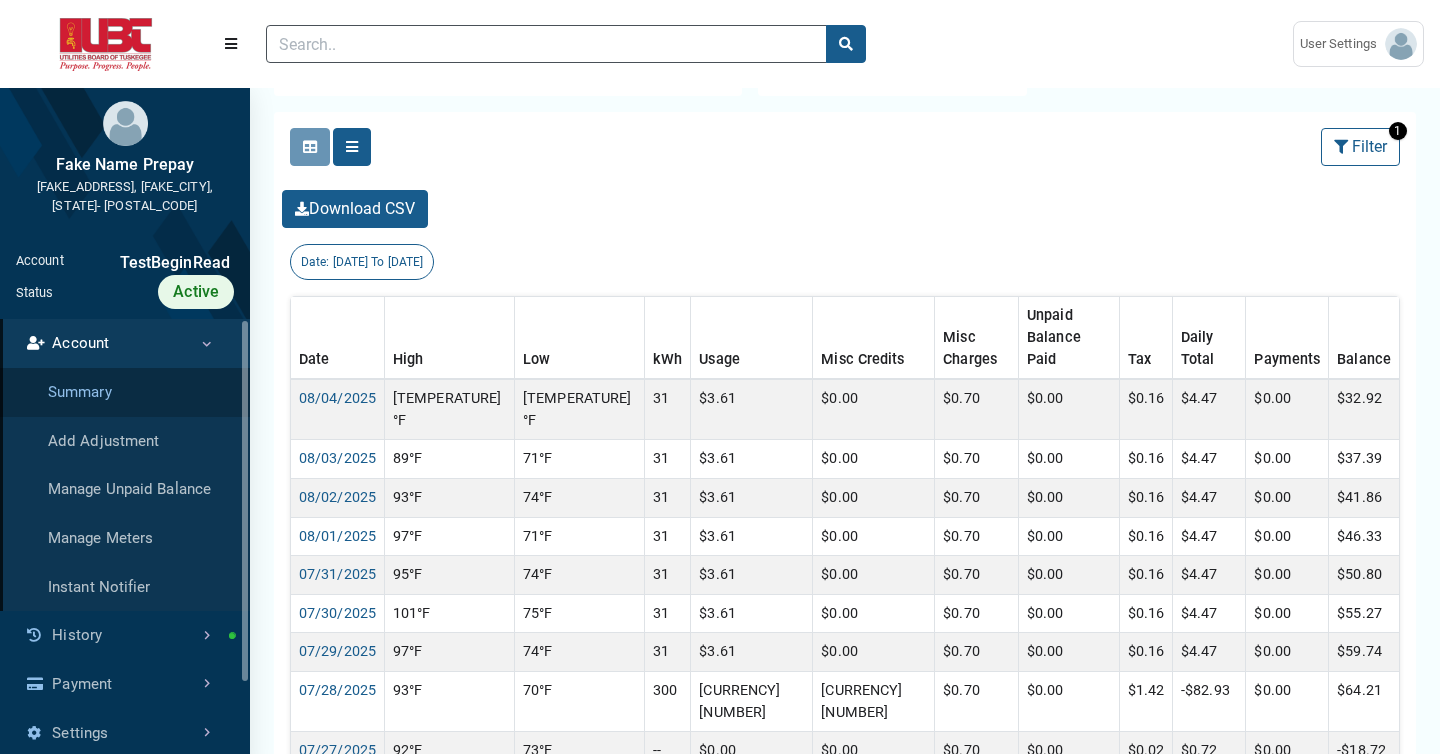 click on "Summary" at bounding box center (125, 392) 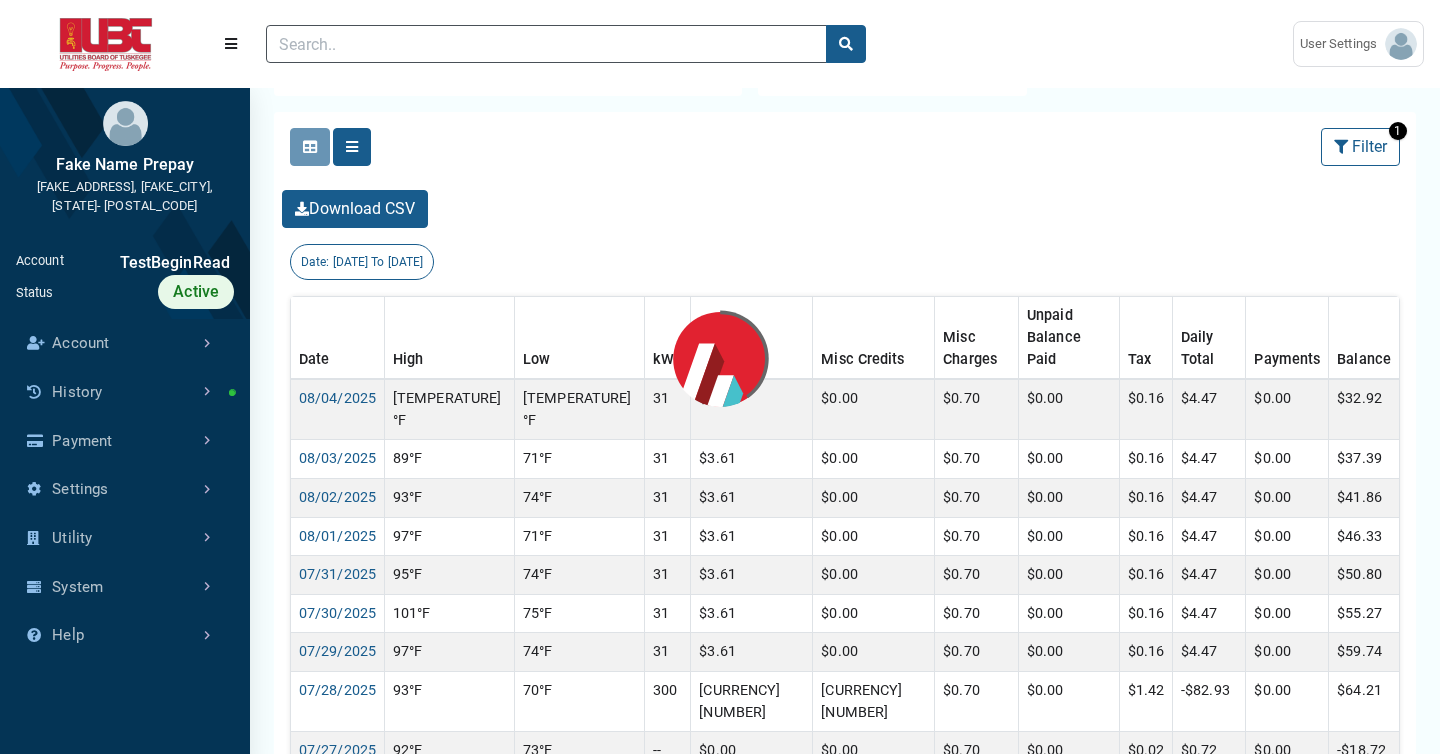 scroll, scrollTop: 9, scrollLeft: 1, axis: both 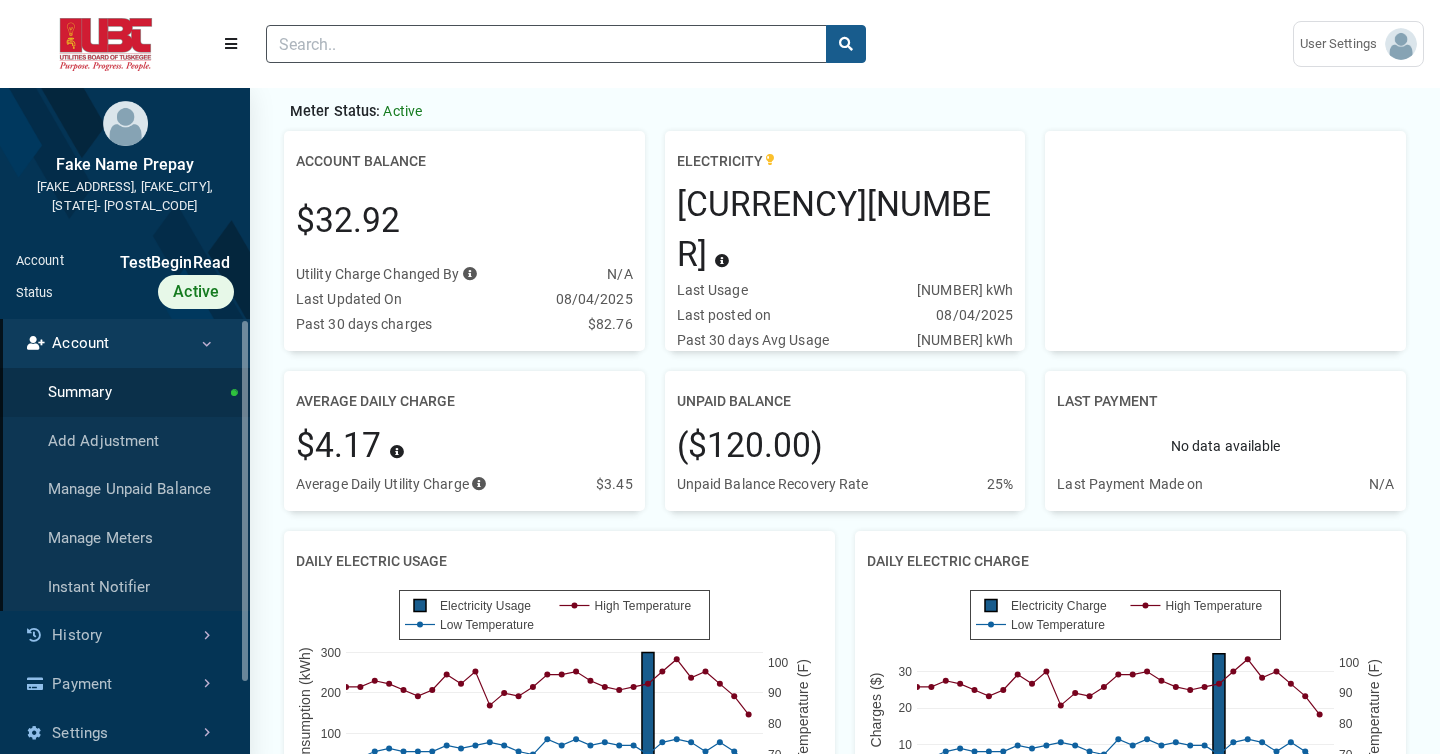 click on "Account Balance
[CURRENCY][NUMBER]
Utility Charge Changed By
Press Tab key to access additional content
No data available
N/A
Last Updated On
[DATE]
Past 30 days charges
[CURRENCY][NUMBER]
Press Tab key to access additional content" at bounding box center [845, 1281] 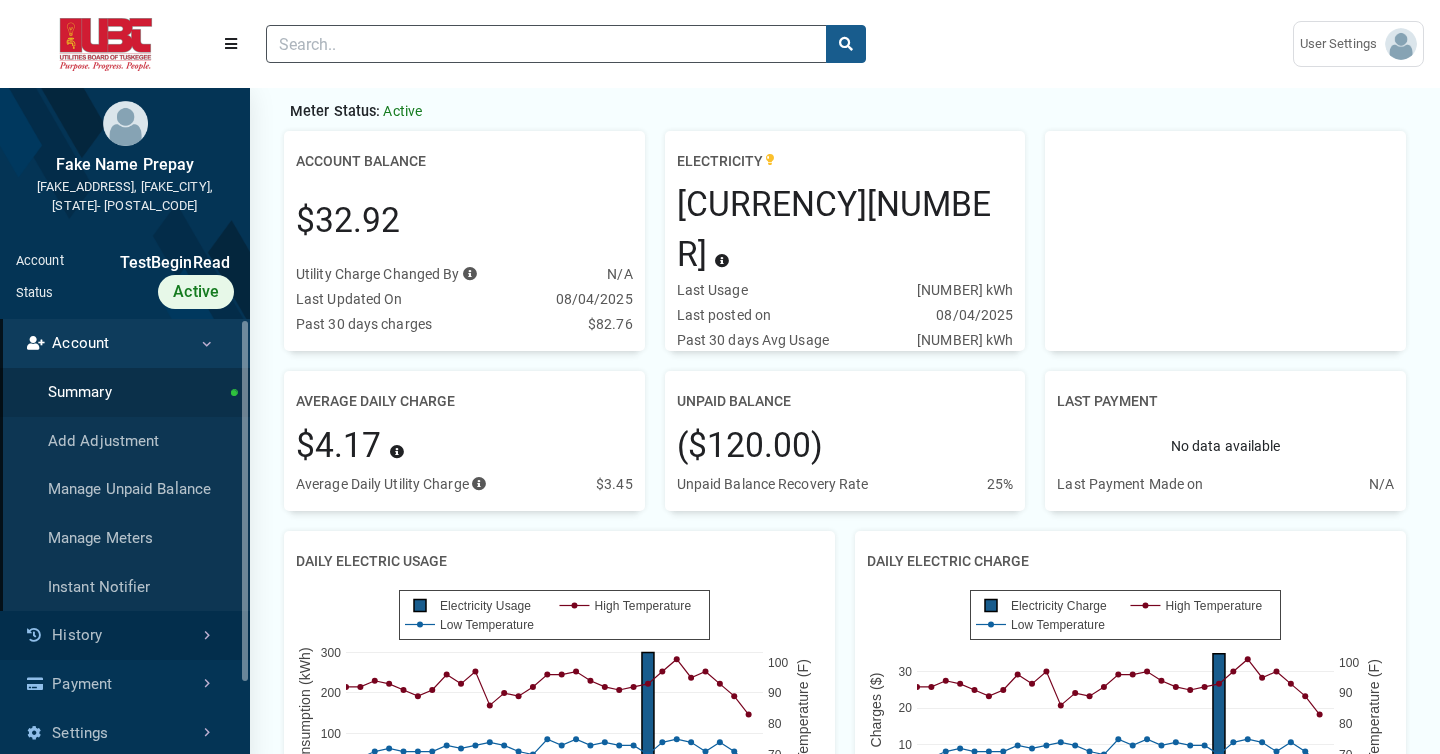 click on "History" at bounding box center [125, 635] 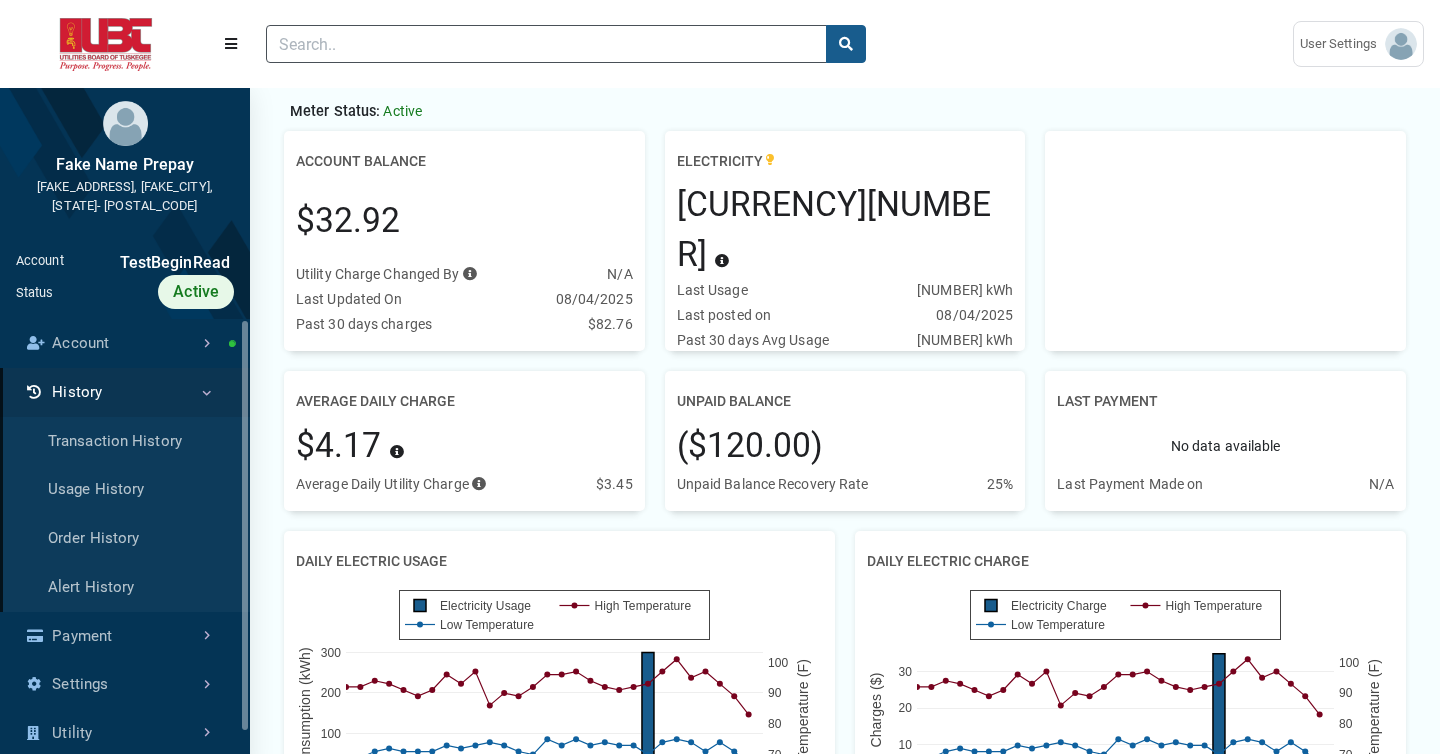 scroll, scrollTop: 7, scrollLeft: 1, axis: both 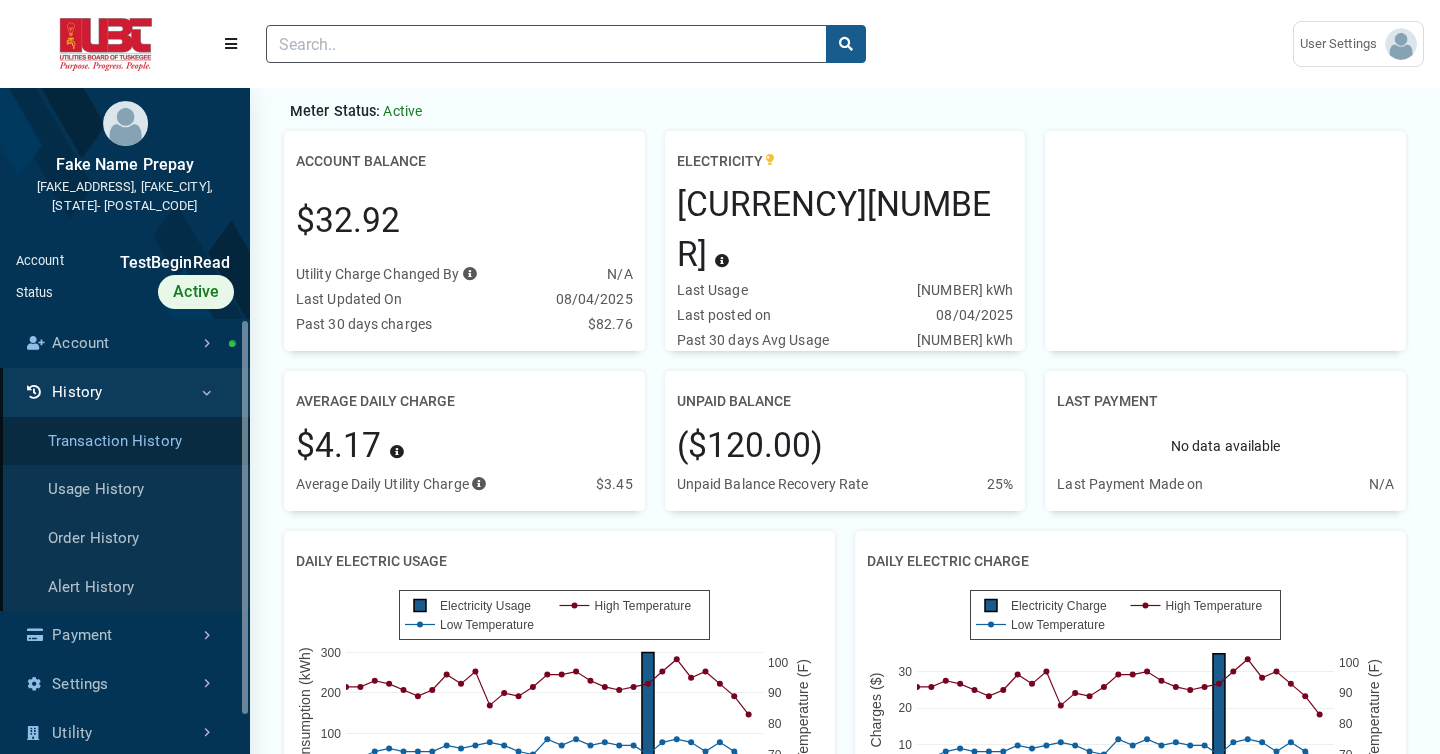 click on "Transaction History" at bounding box center [125, 441] 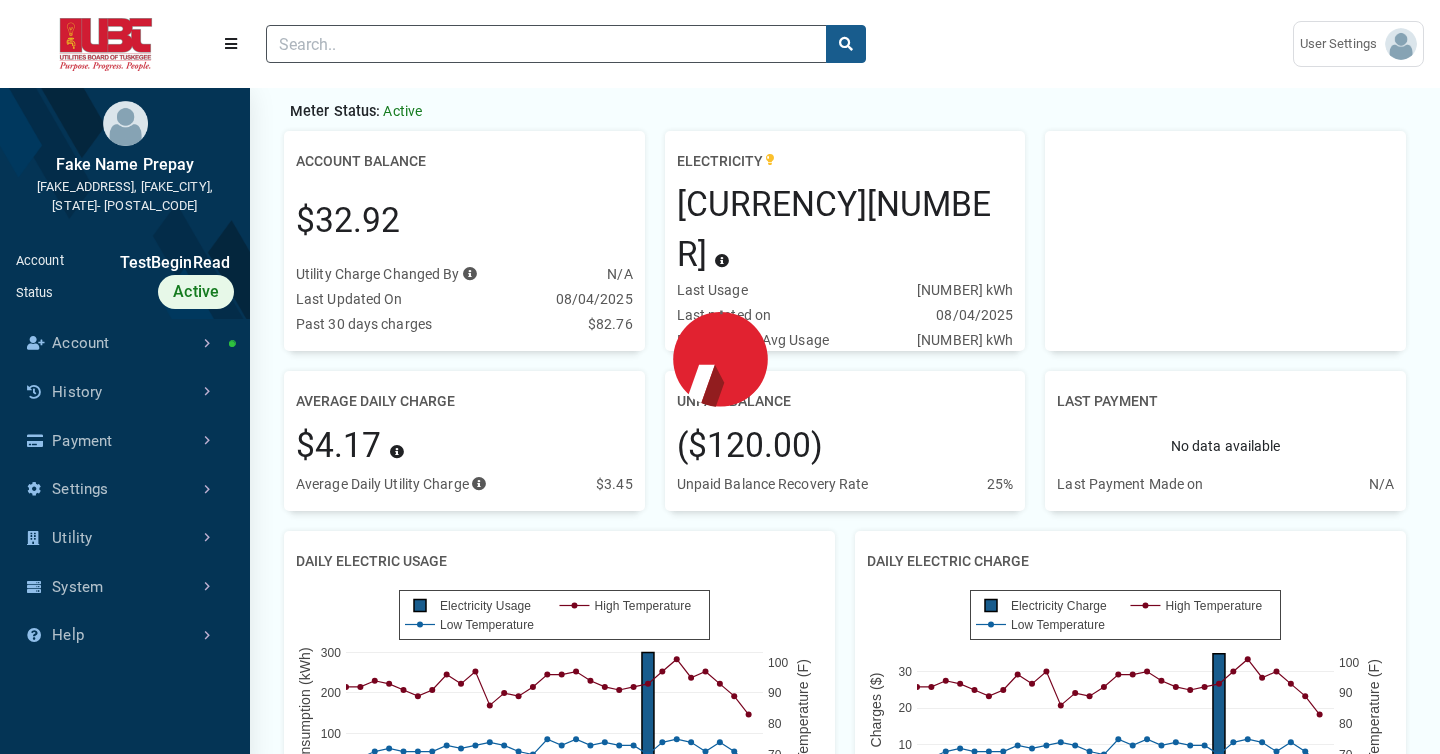 scroll, scrollTop: 9, scrollLeft: 1, axis: both 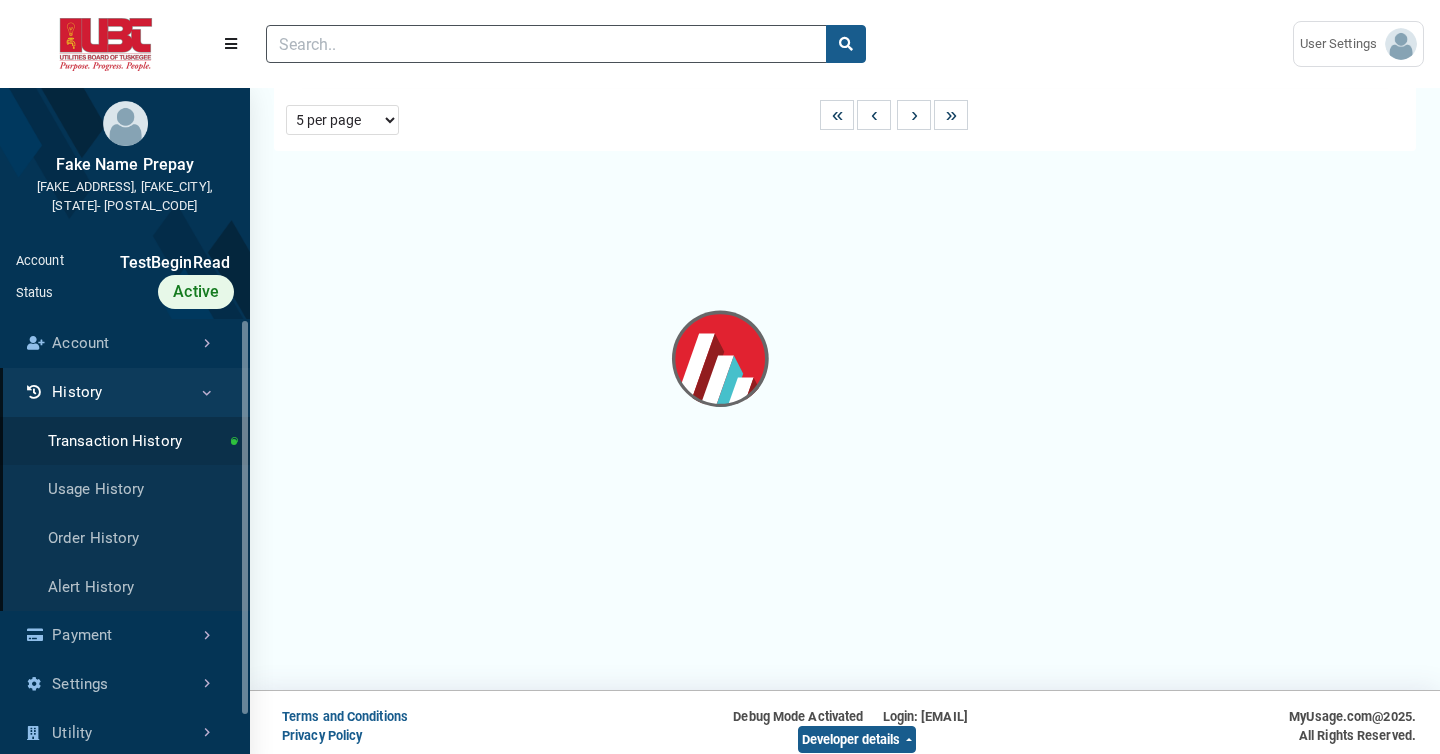 select on "25 per page" 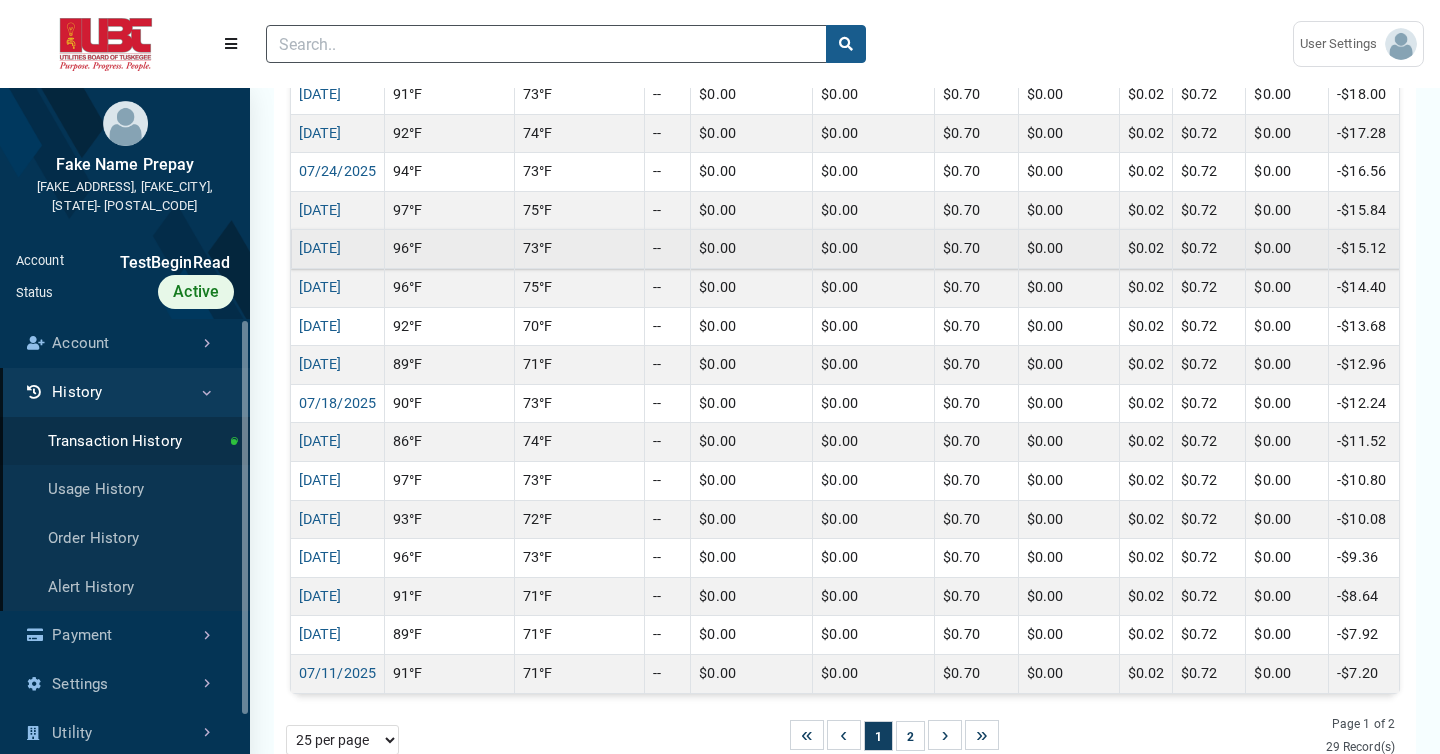 scroll, scrollTop: 1219, scrollLeft: 0, axis: vertical 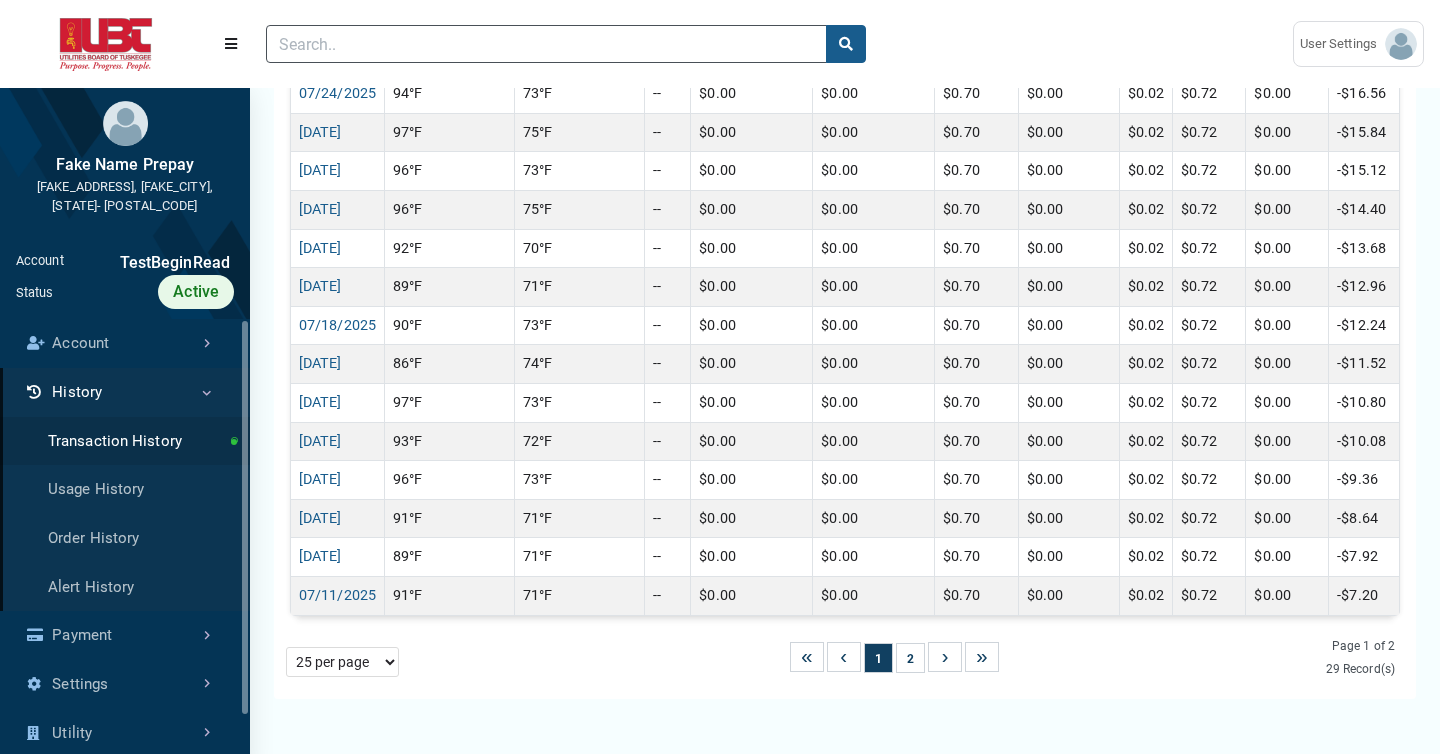 click on "History" at bounding box center [125, 392] 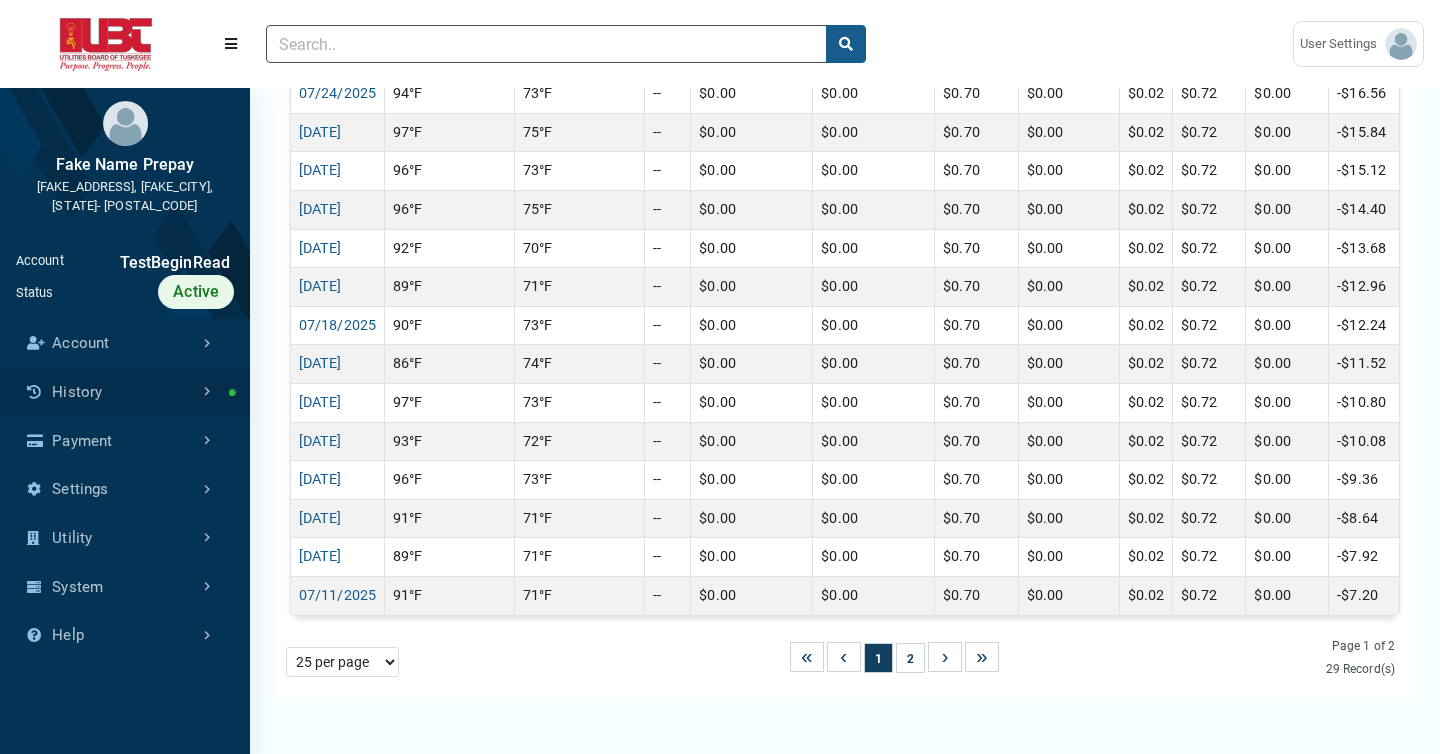 click on "History" at bounding box center [125, 392] 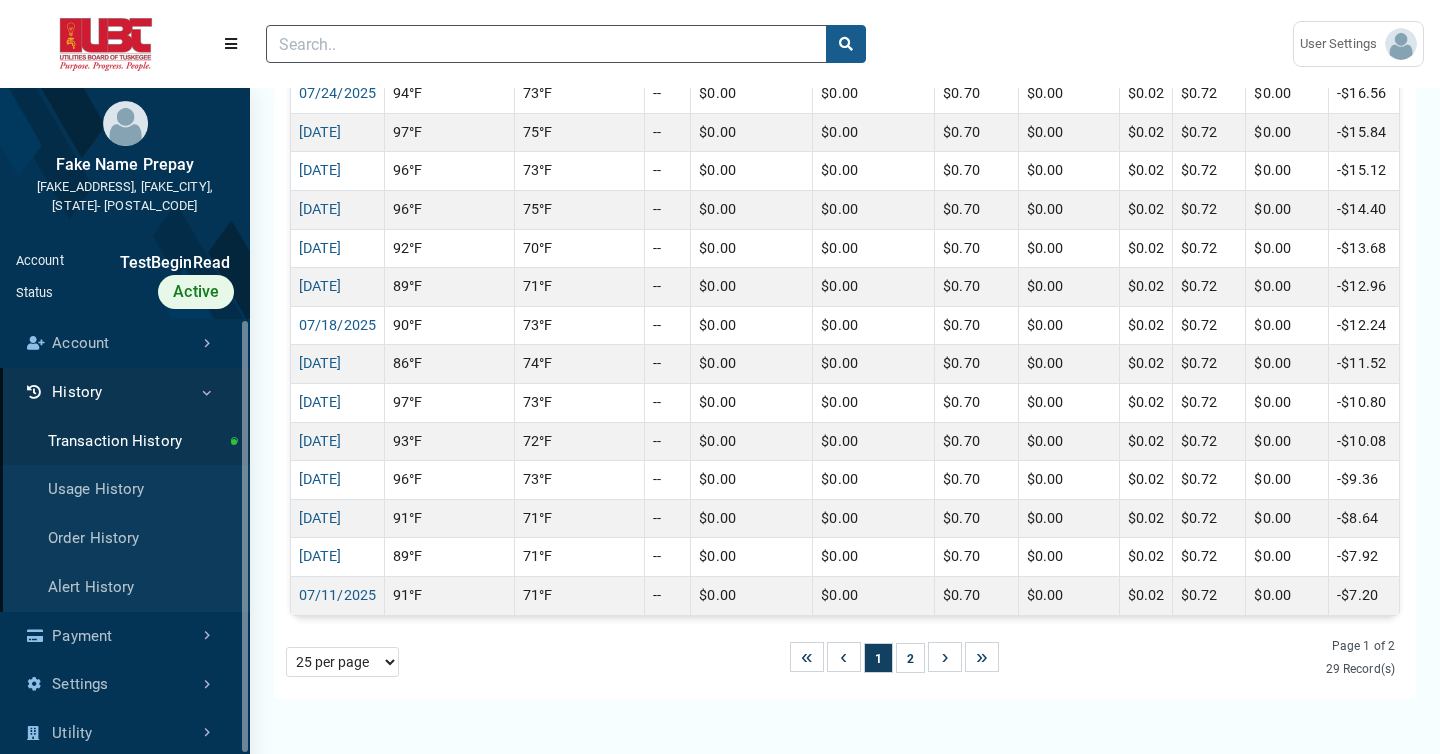 scroll, scrollTop: 7, scrollLeft: 1, axis: both 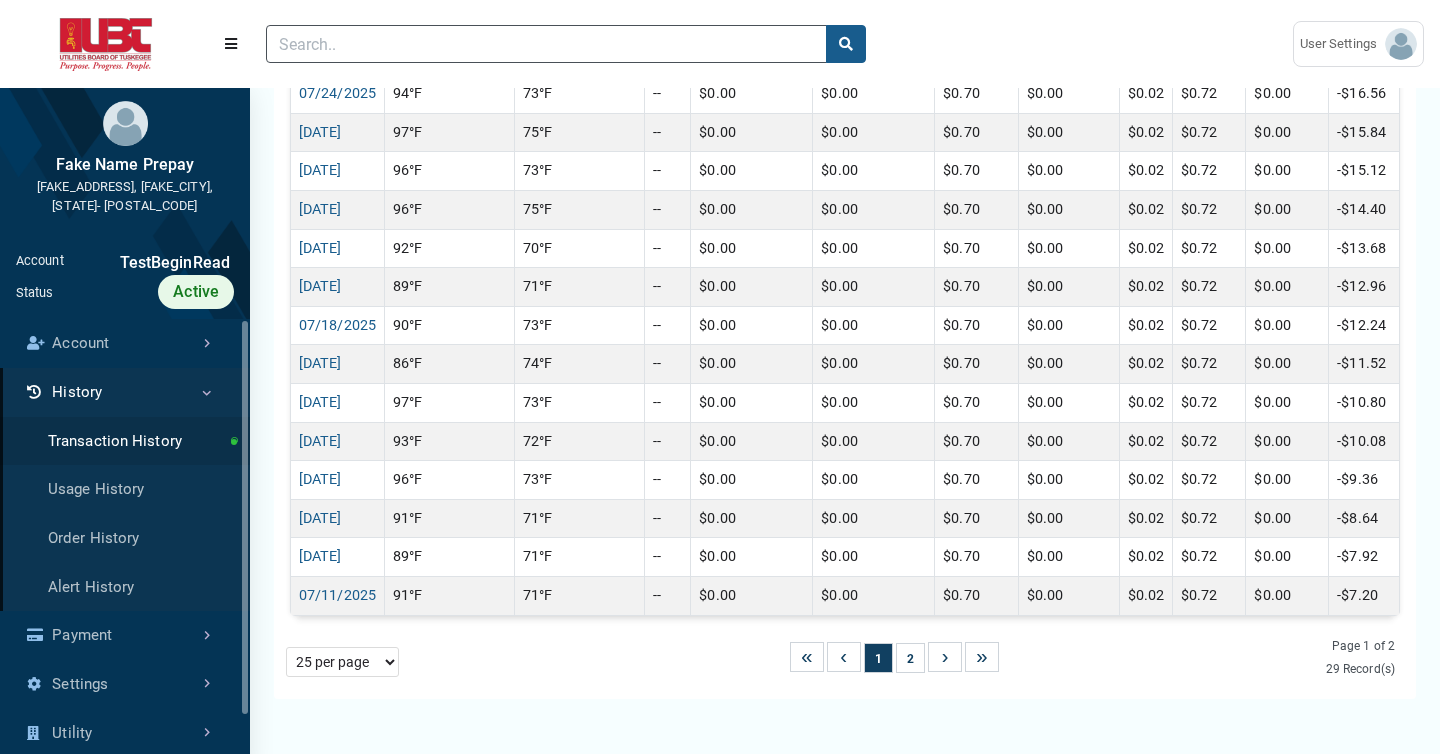 click on "History" at bounding box center [125, 392] 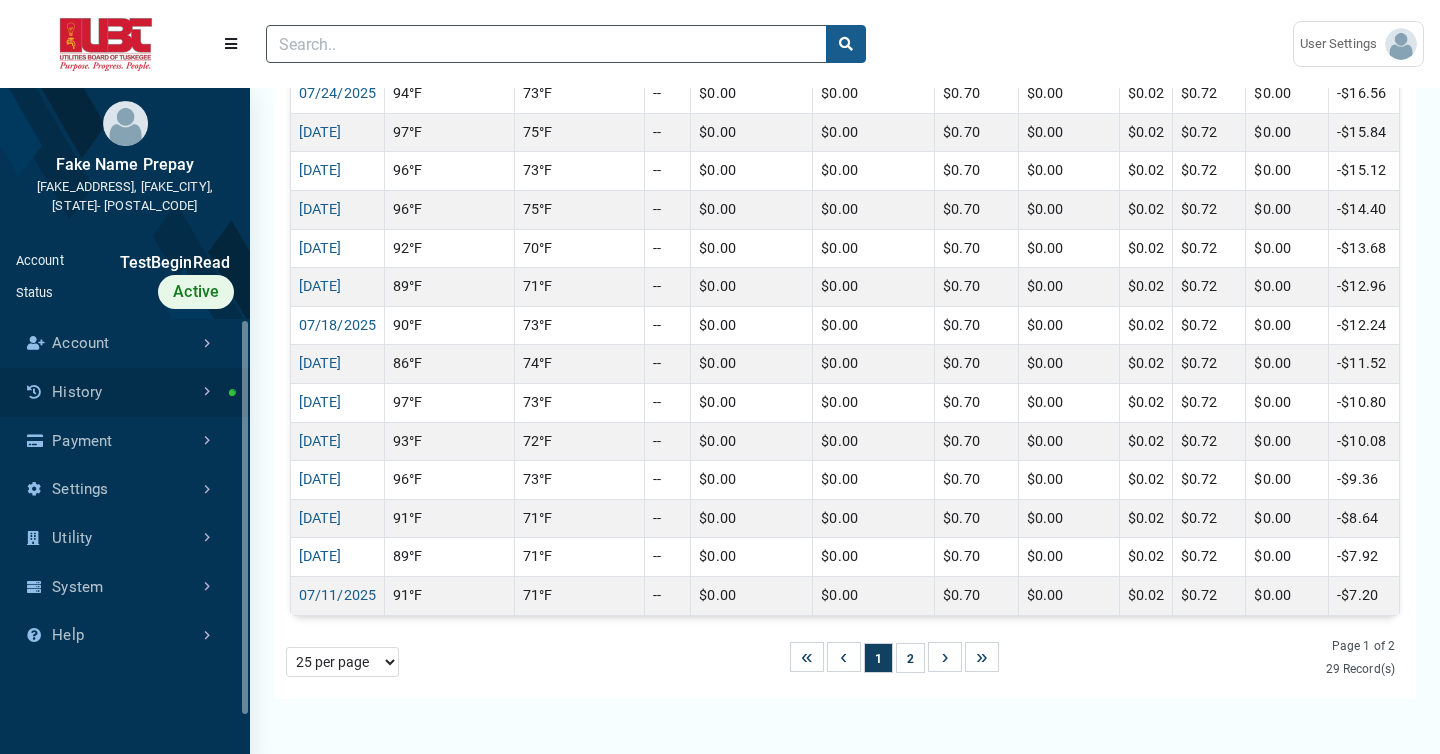 scroll, scrollTop: 9, scrollLeft: 1, axis: both 